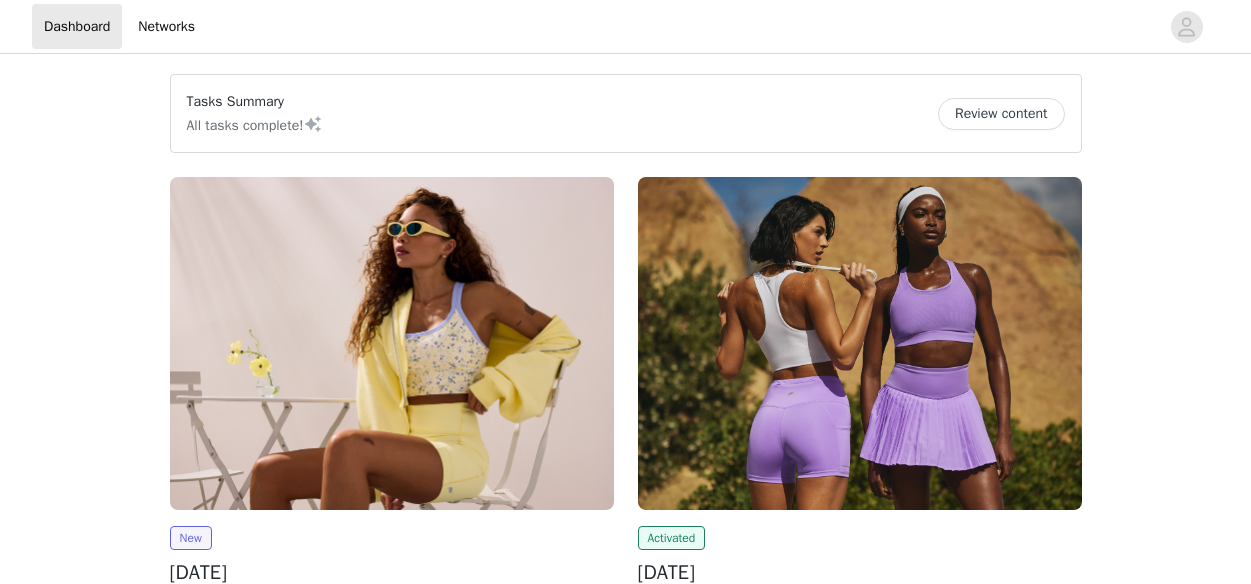 scroll, scrollTop: 0, scrollLeft: 0, axis: both 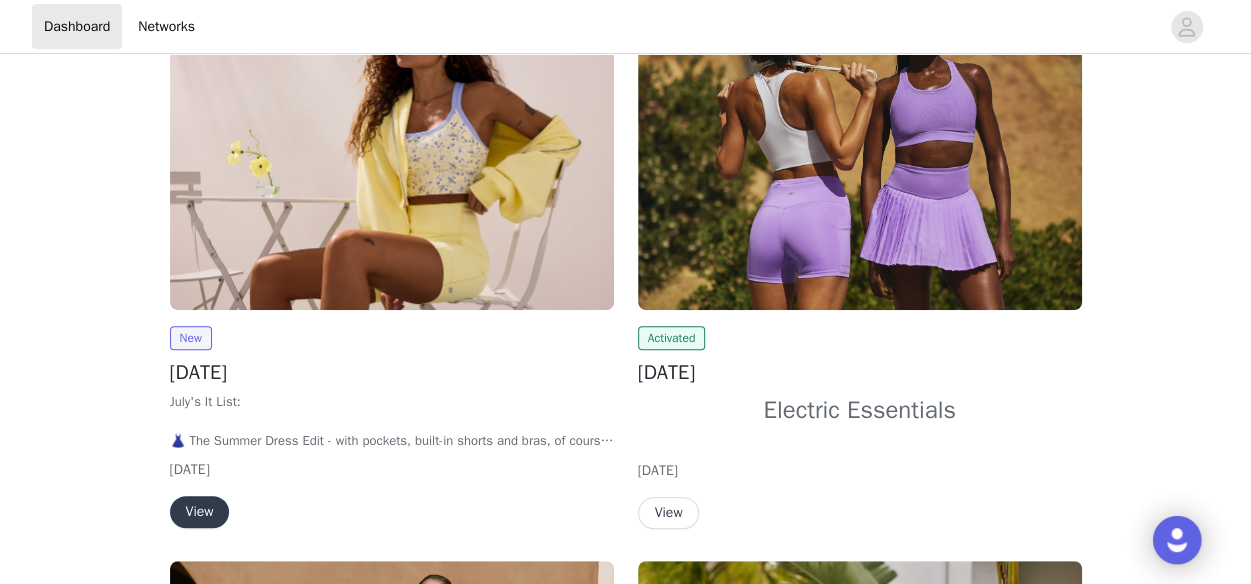 click at bounding box center [392, 143] 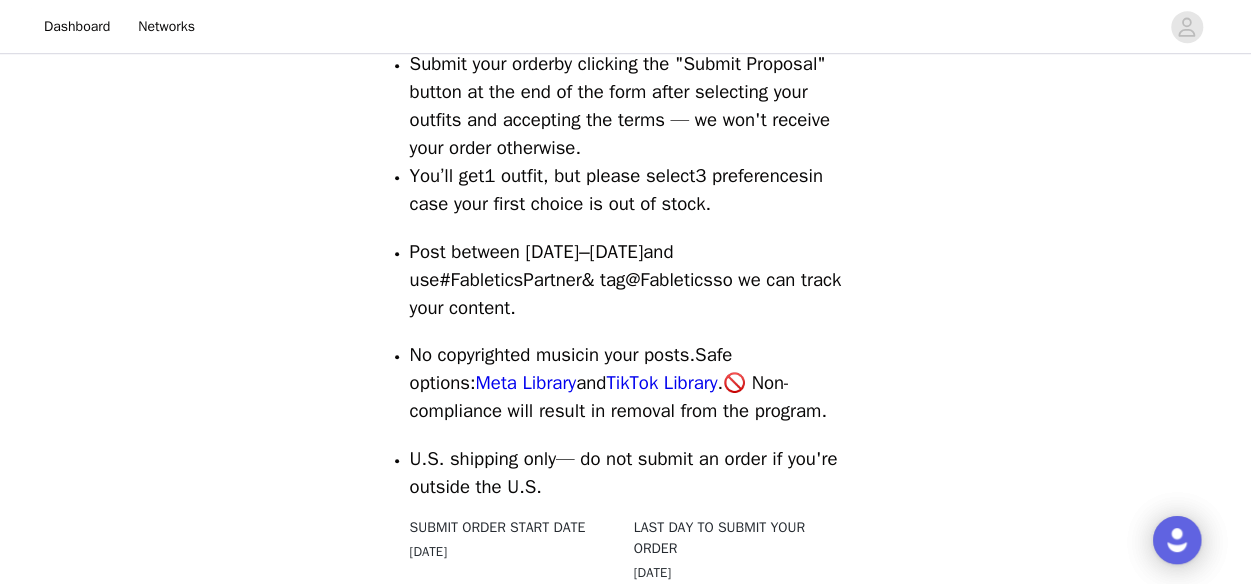 scroll, scrollTop: 700, scrollLeft: 0, axis: vertical 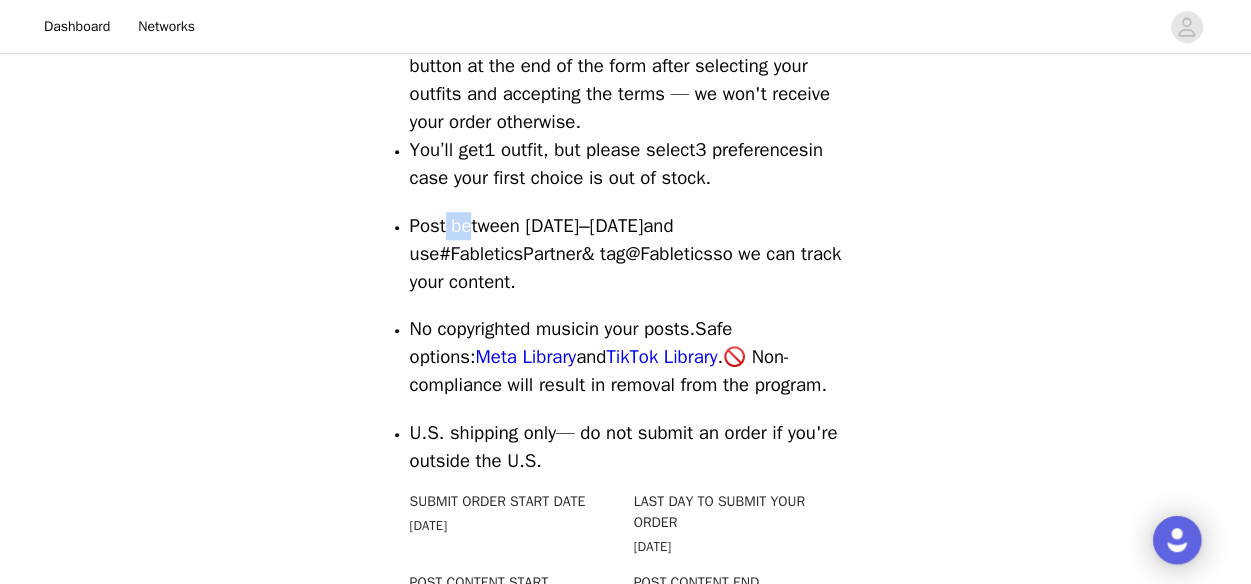 drag, startPoint x: 456, startPoint y: 223, endPoint x: 520, endPoint y: 225, distance: 64.03124 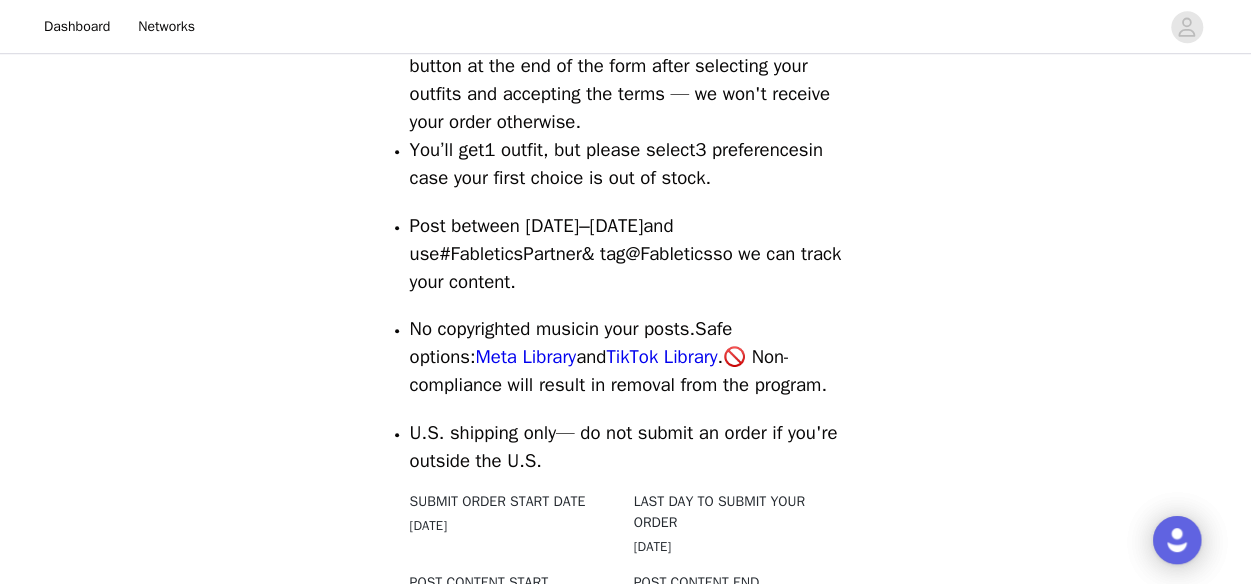 click on "Post between July 1–31  and use  #FableticsPartner  & tag  @Fabletics  so we can track your content." at bounding box center [626, 254] 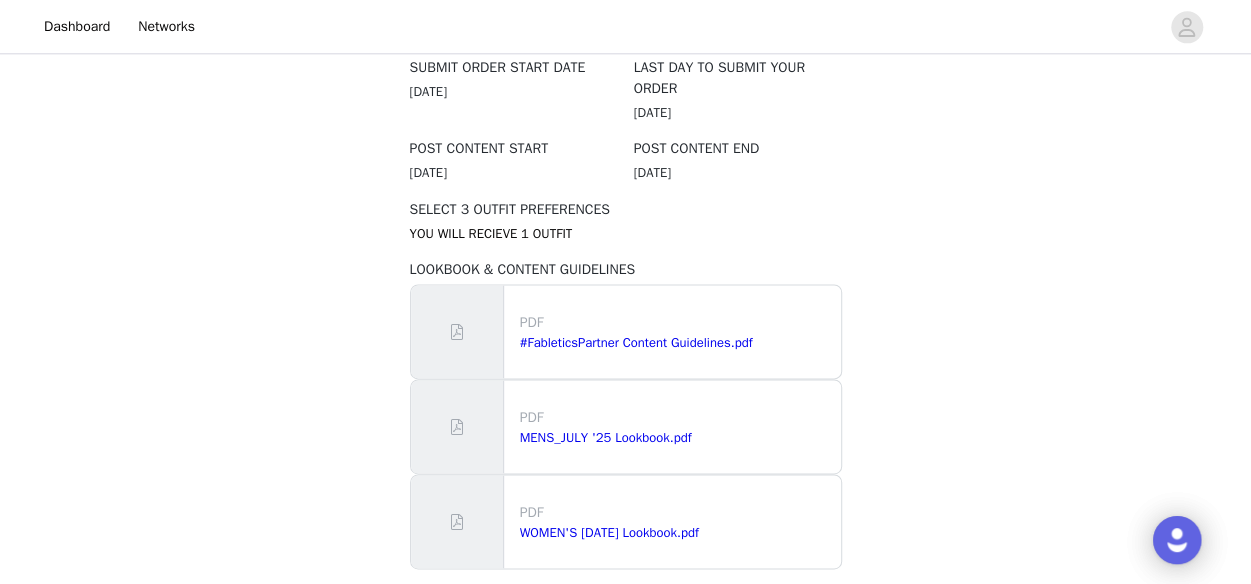 scroll, scrollTop: 1200, scrollLeft: 0, axis: vertical 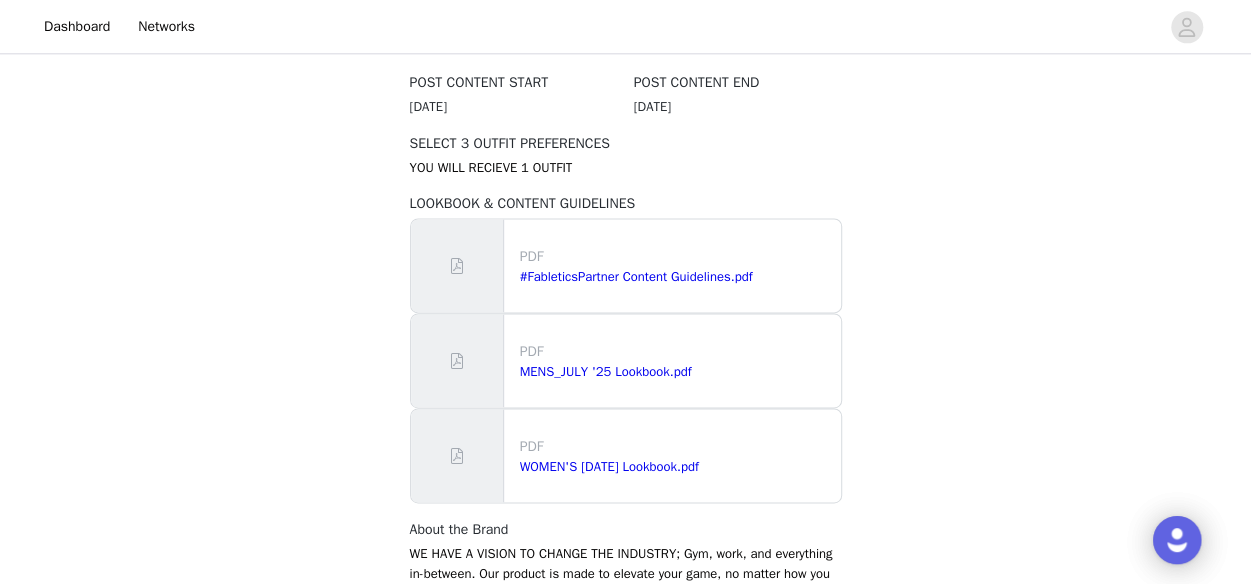 click on "PDF" at bounding box center (676, 446) 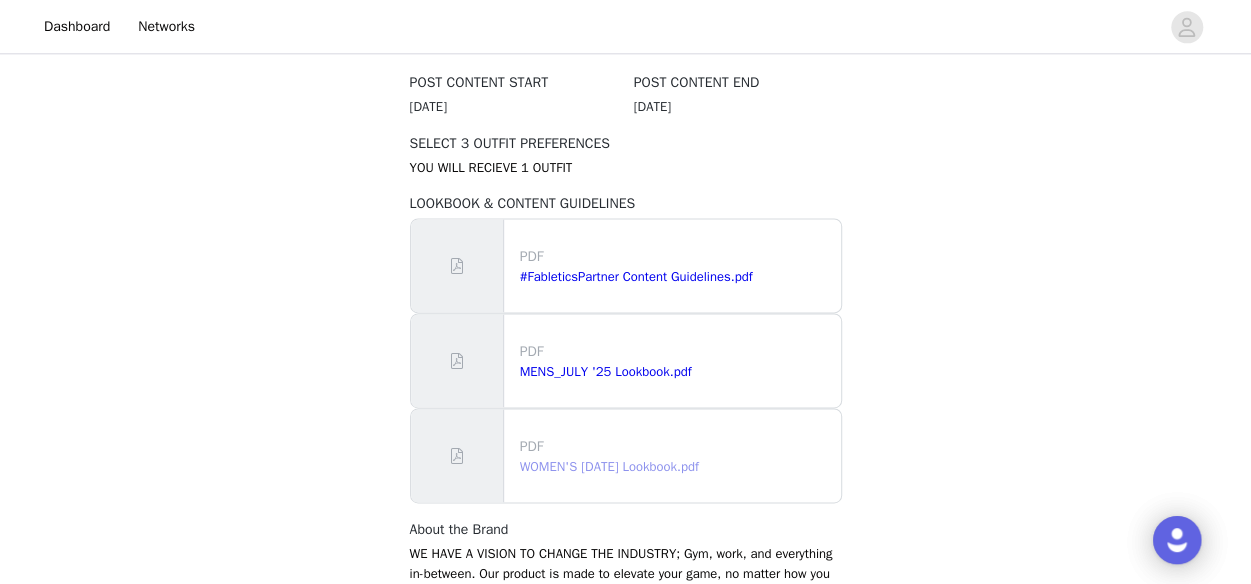 click on "WOMEN'S July 2025 Lookbook.pdf" at bounding box center [609, 466] 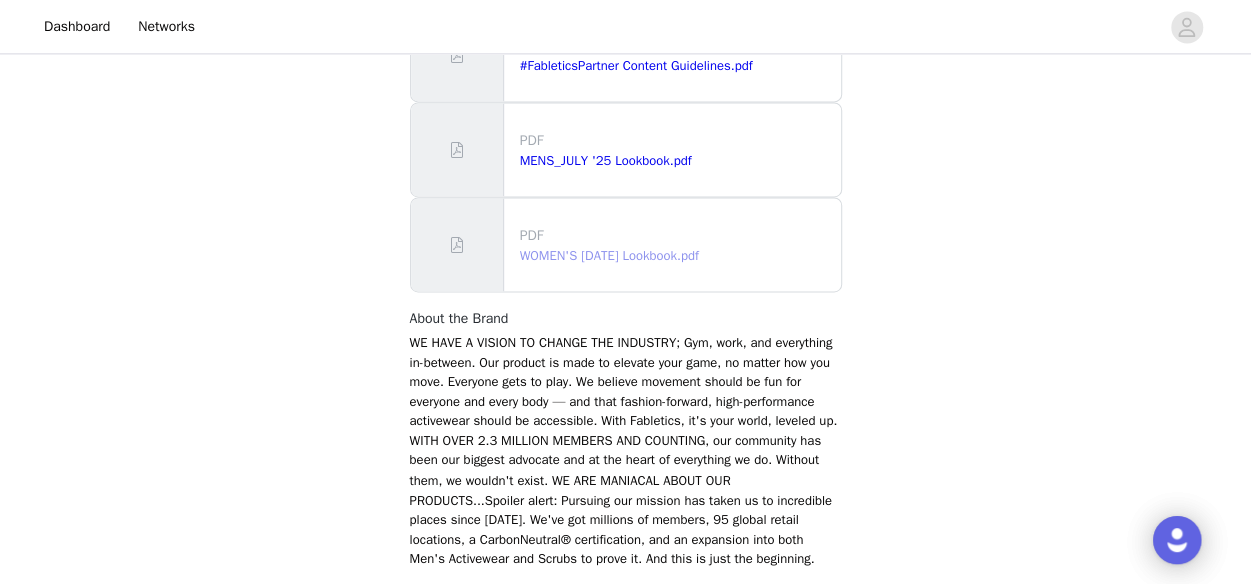 scroll, scrollTop: 1500, scrollLeft: 0, axis: vertical 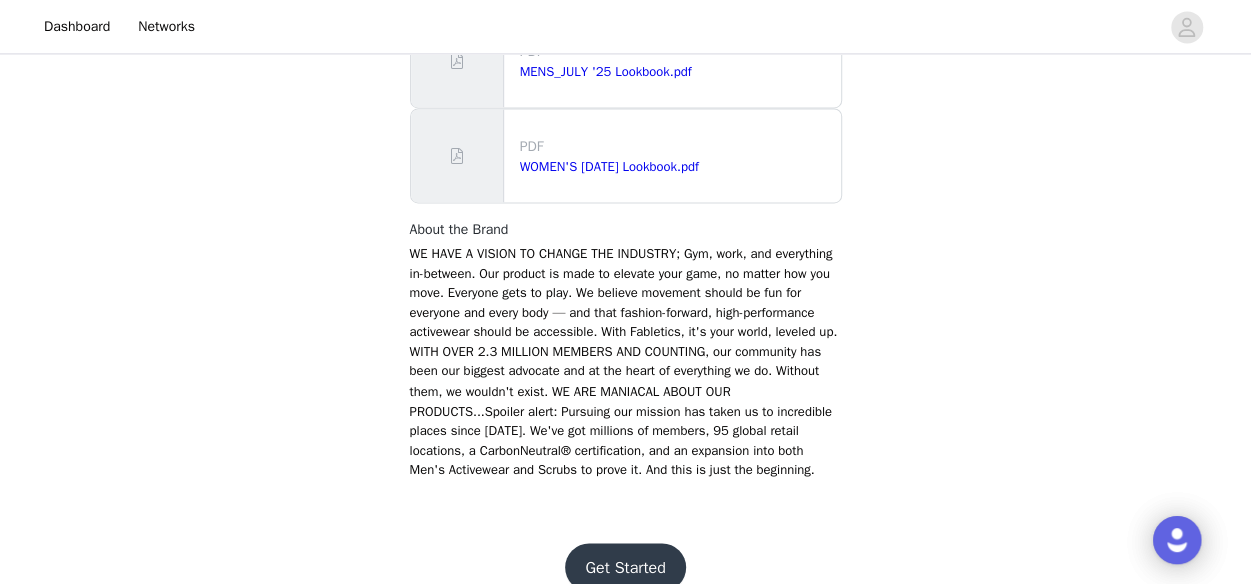 click on "Get Started" at bounding box center [625, 567] 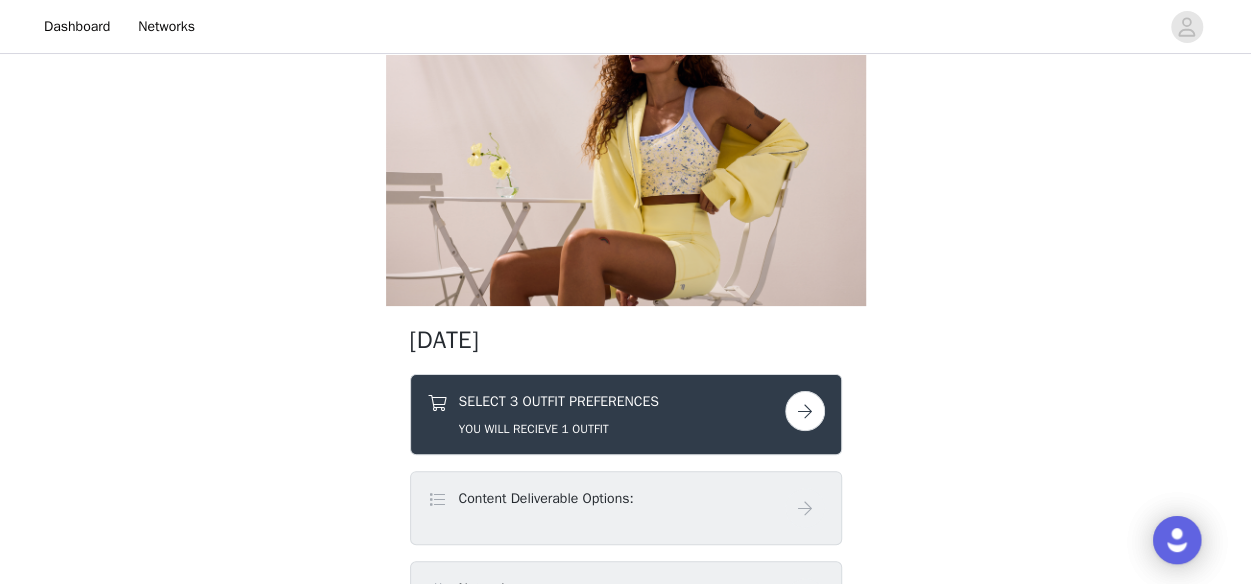 scroll, scrollTop: 200, scrollLeft: 0, axis: vertical 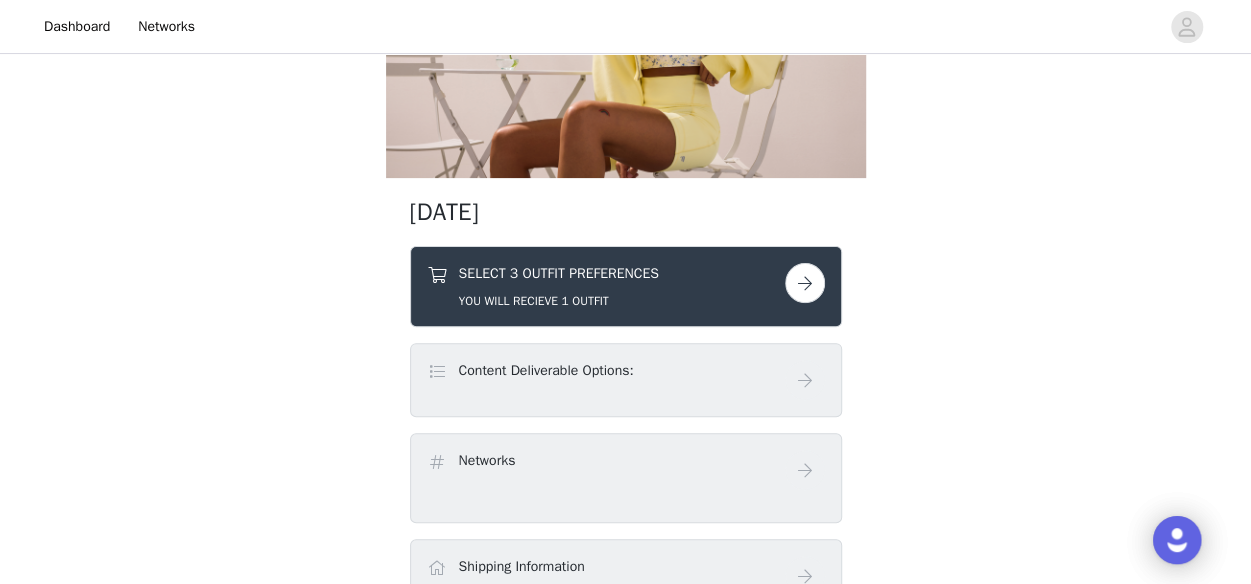 click on "SELECT 3 OUTFIT PREFERENCES   YOU WILL RECIEVE 1 OUTFIT" at bounding box center [606, 286] 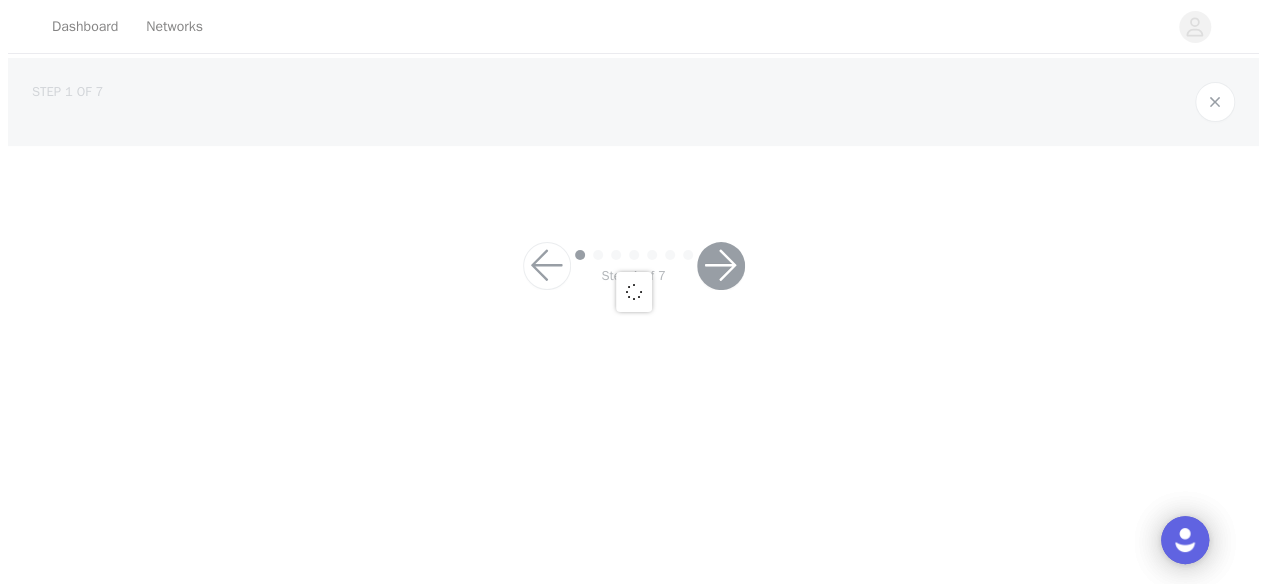 scroll, scrollTop: 0, scrollLeft: 0, axis: both 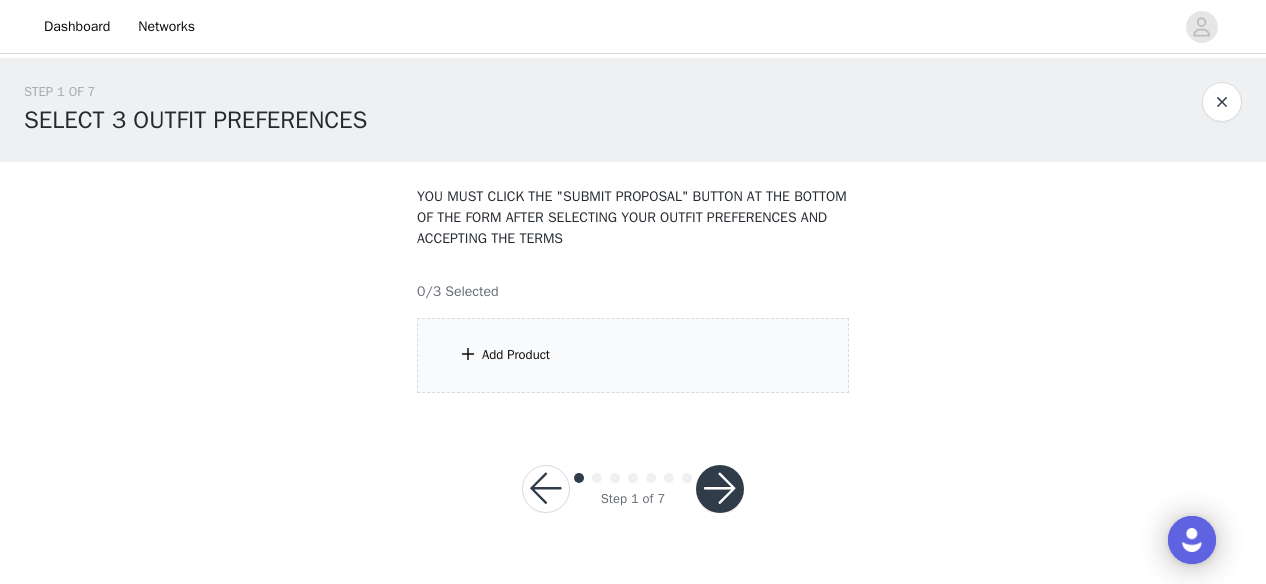 click on "Add Product" at bounding box center (633, 355) 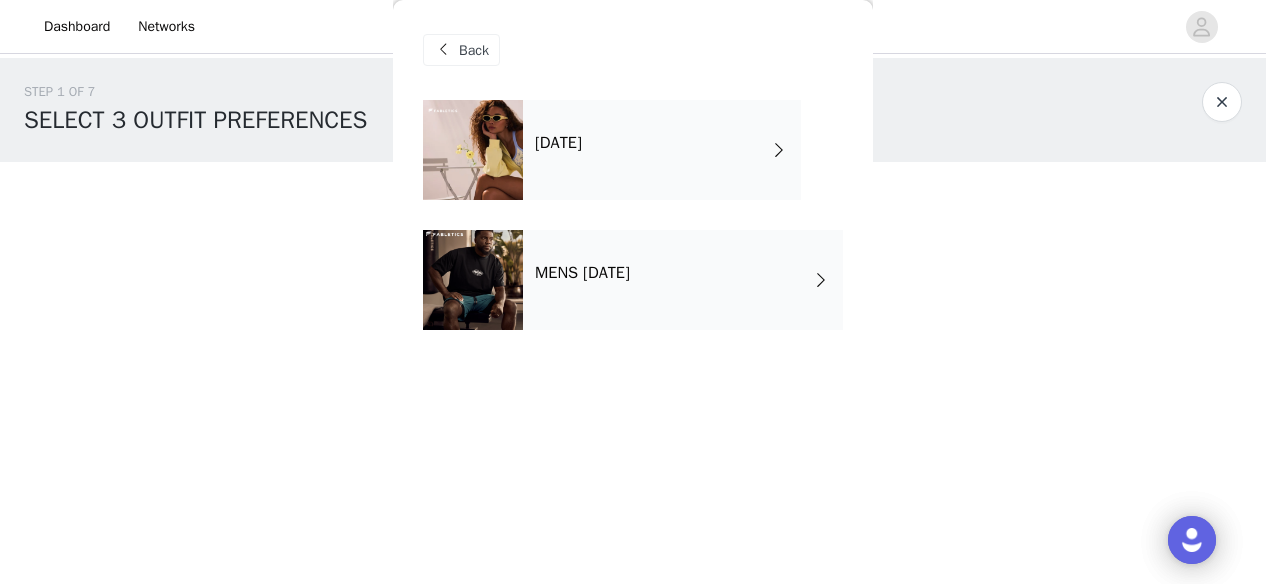 click on "[DATE]" at bounding box center [662, 150] 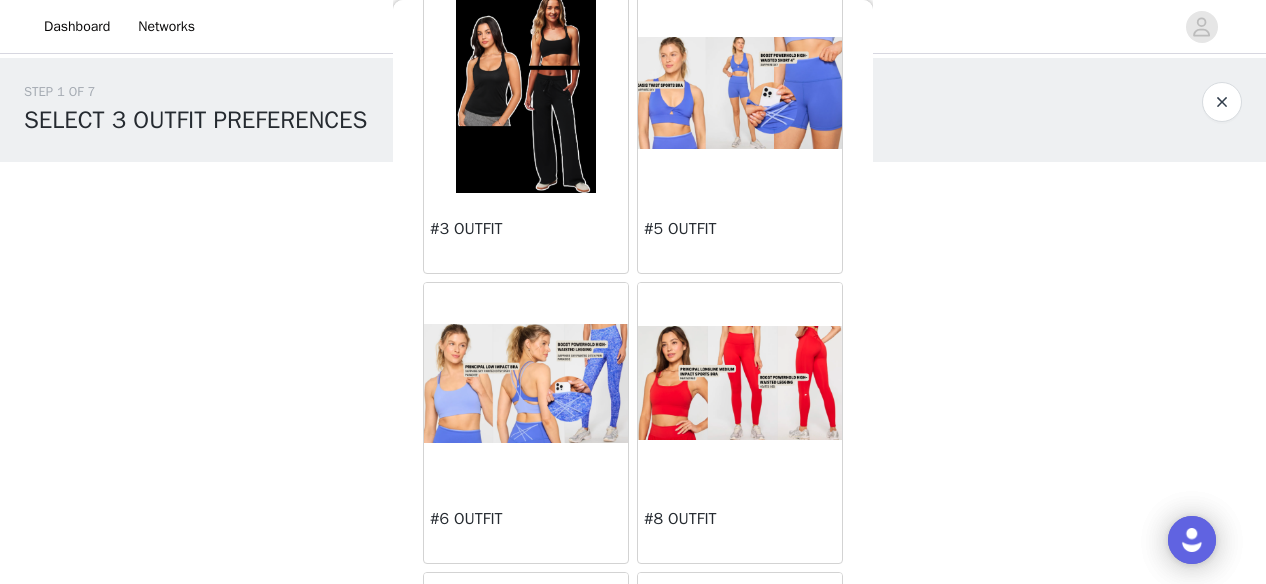 scroll, scrollTop: 400, scrollLeft: 0, axis: vertical 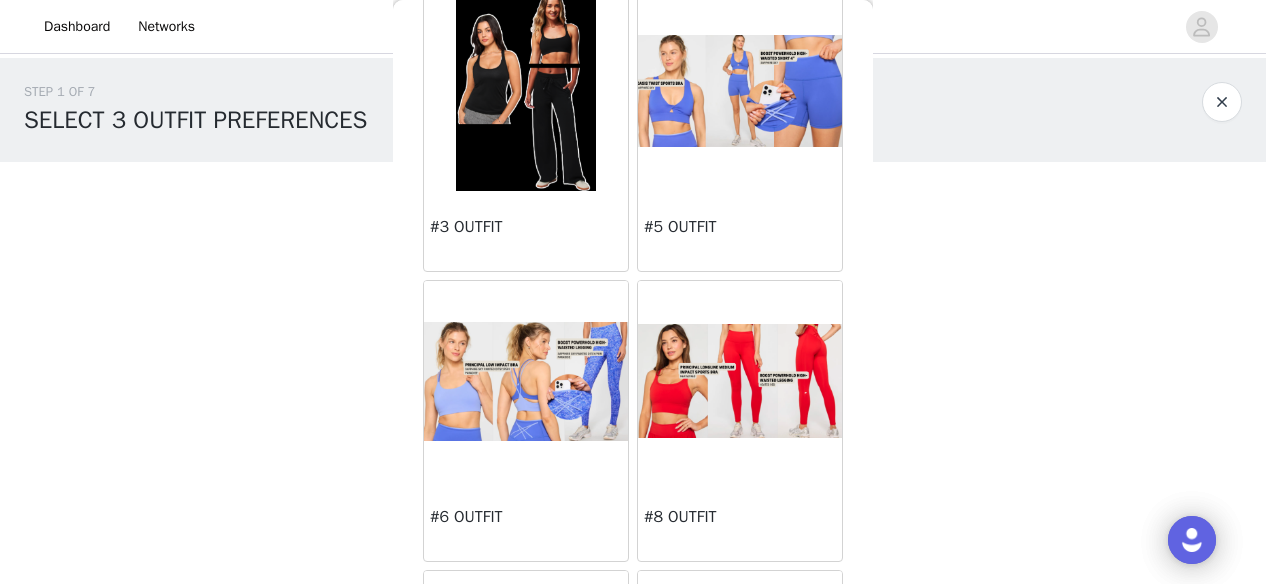 click at bounding box center [526, 91] 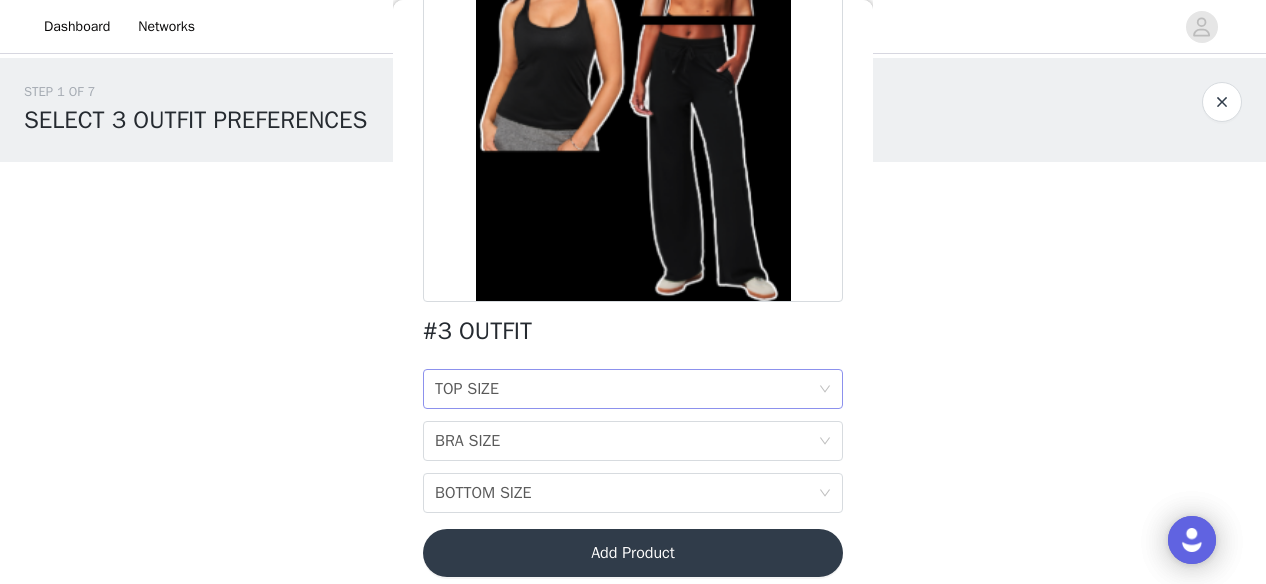 scroll, scrollTop: 265, scrollLeft: 0, axis: vertical 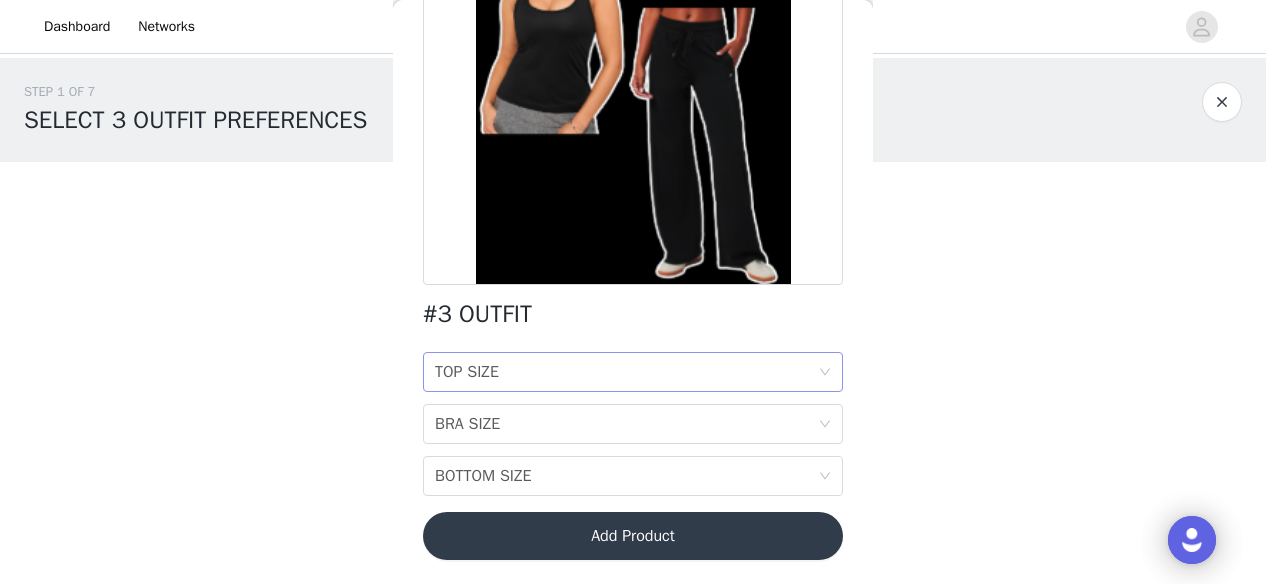 click on "TOP SIZE TOP SIZE" at bounding box center (626, 372) 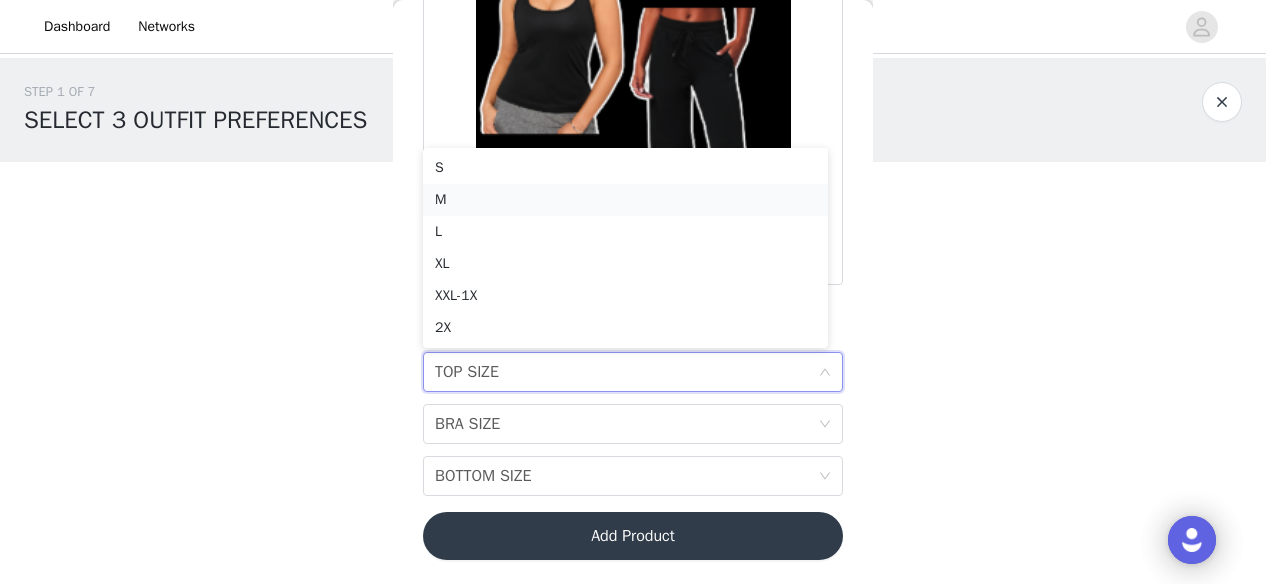 click on "M" at bounding box center (625, 200) 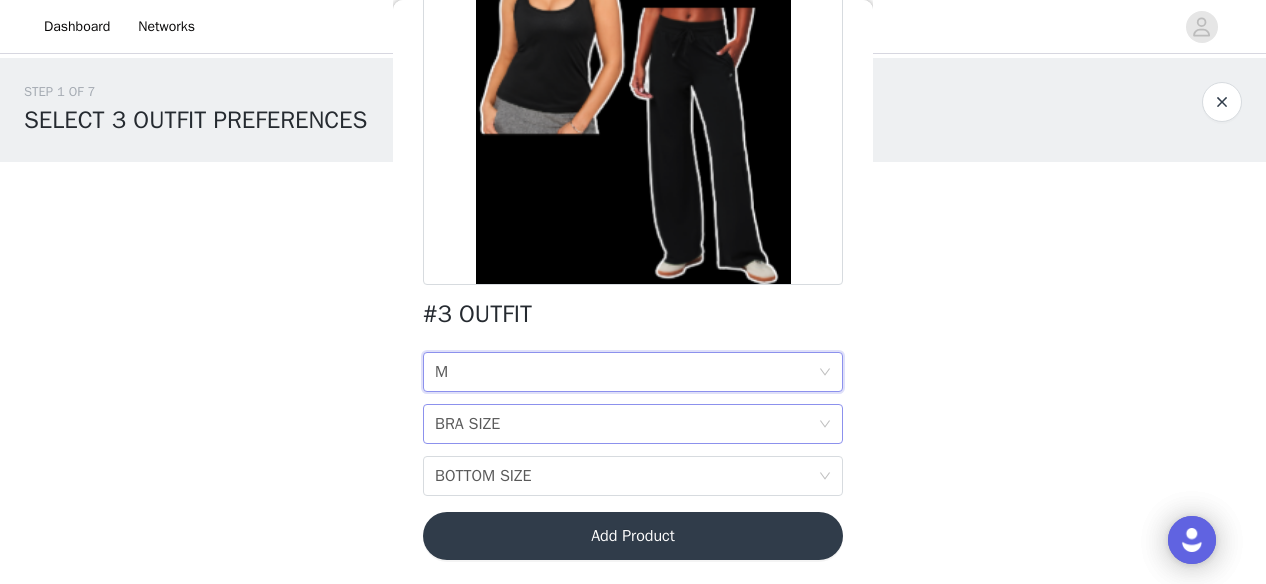 click on "BRA SIZE BRA SIZE" at bounding box center [626, 424] 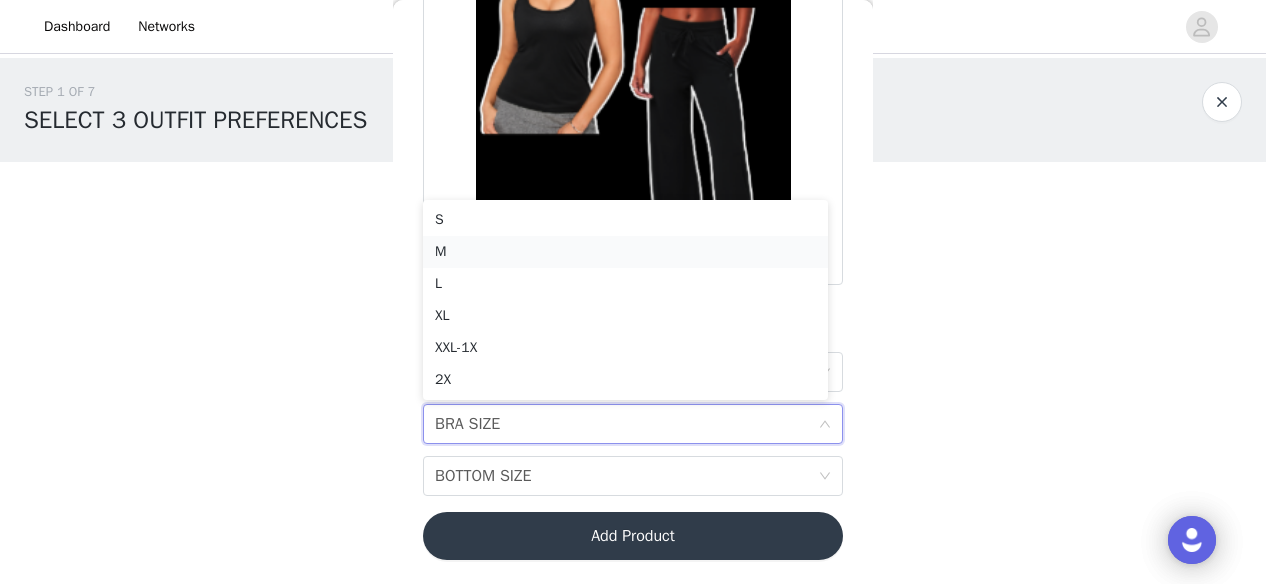 click on "M" at bounding box center [625, 252] 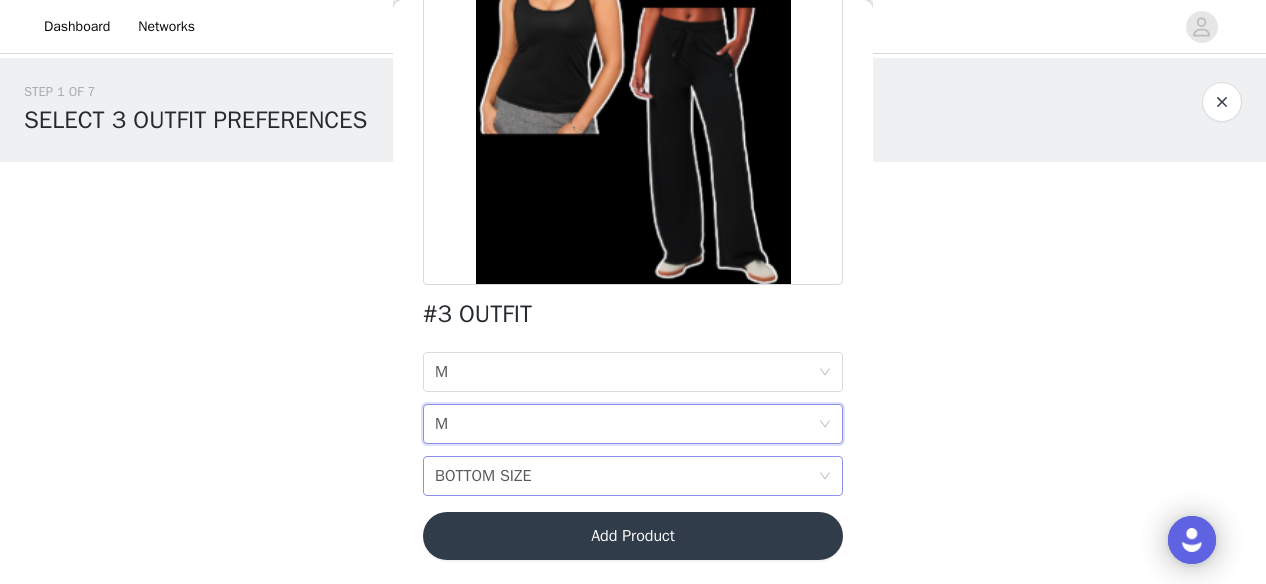 click on "BOTTOM SIZE BOTTOM SIZE" at bounding box center [626, 476] 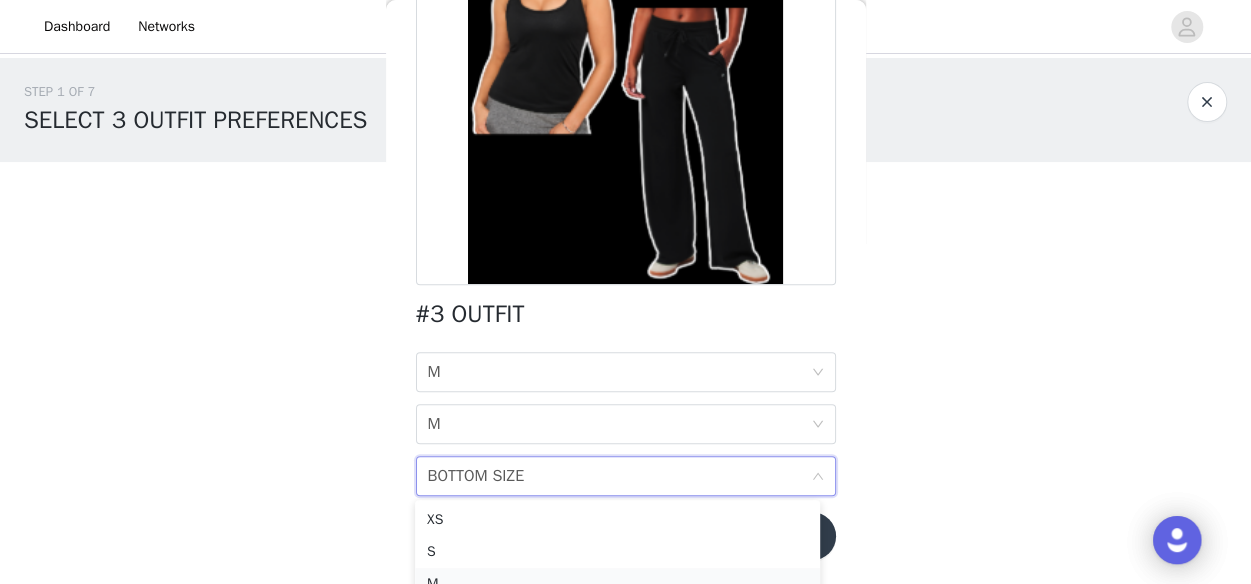 click on "M" at bounding box center [617, 584] 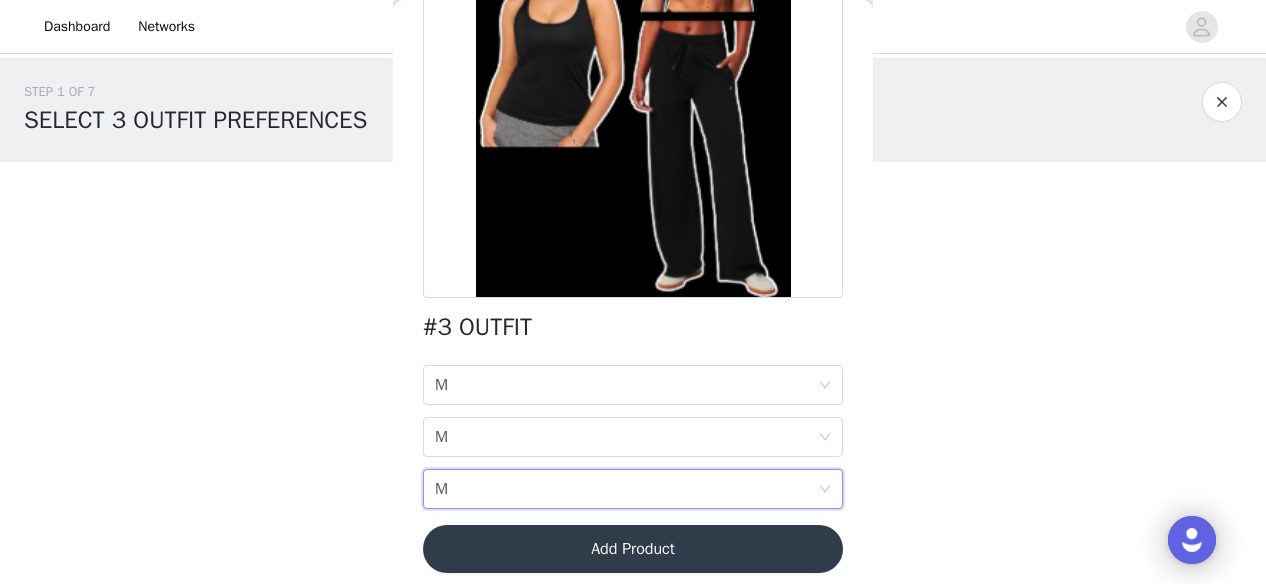 scroll, scrollTop: 265, scrollLeft: 0, axis: vertical 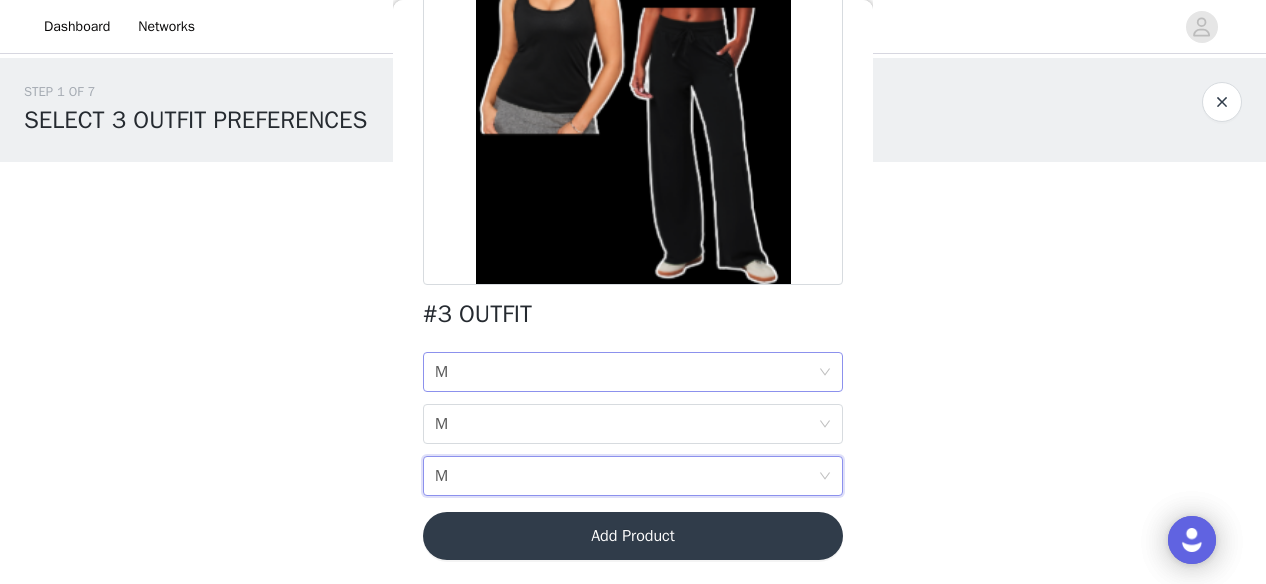click on "TOP SIZE M" at bounding box center [626, 372] 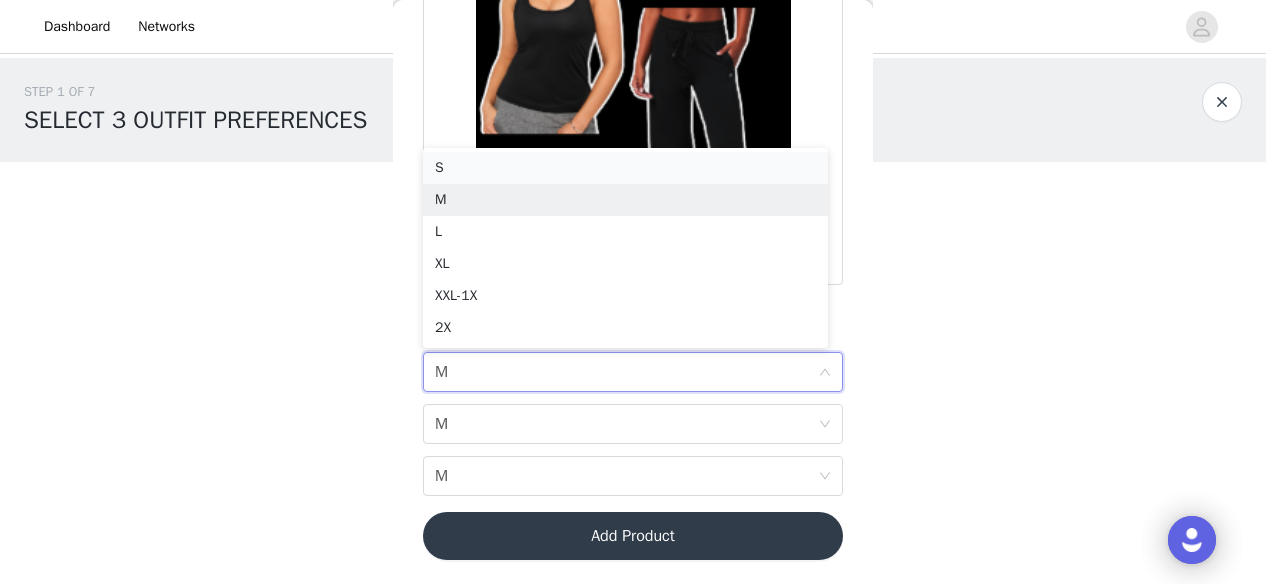click on "S" at bounding box center [625, 168] 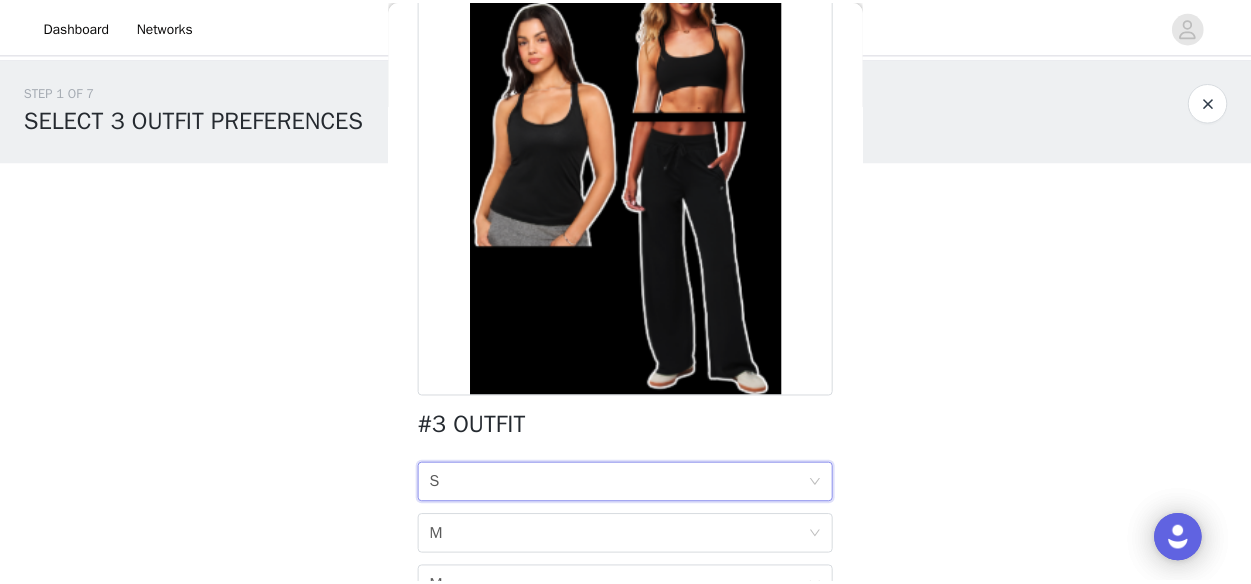 scroll, scrollTop: 265, scrollLeft: 0, axis: vertical 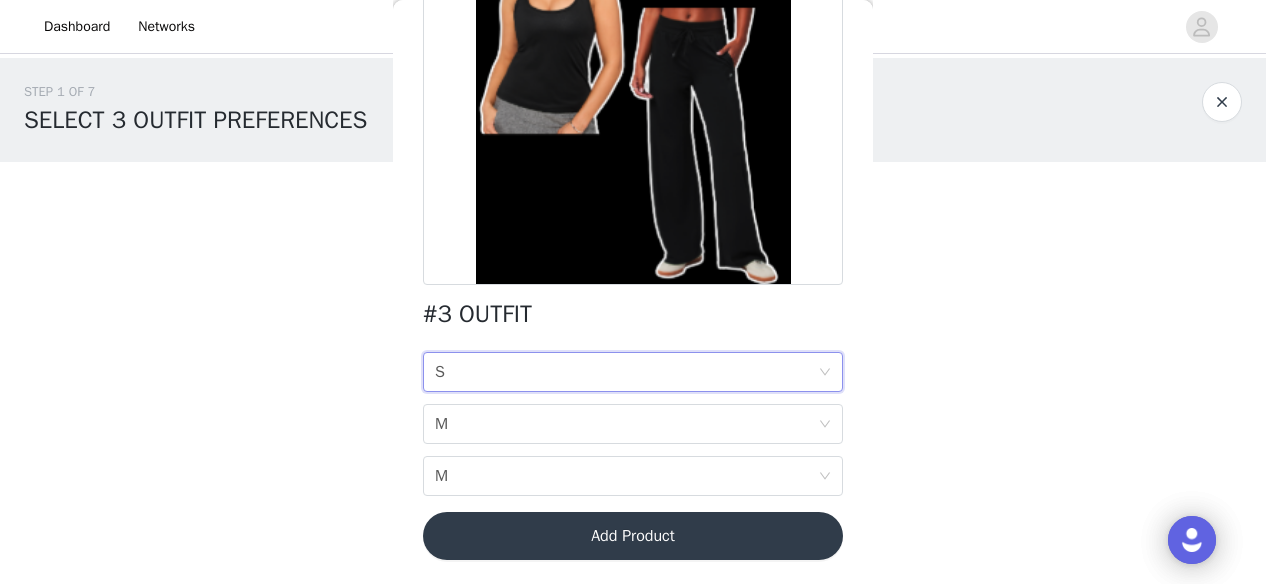 click on "Add Product" at bounding box center (633, 536) 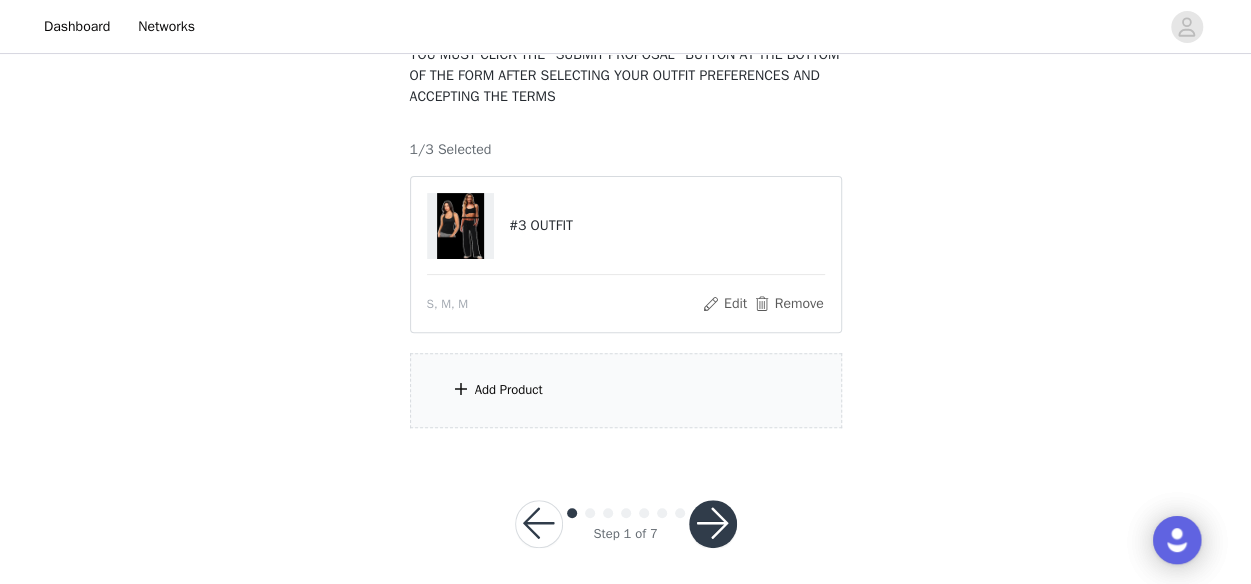 scroll, scrollTop: 152, scrollLeft: 0, axis: vertical 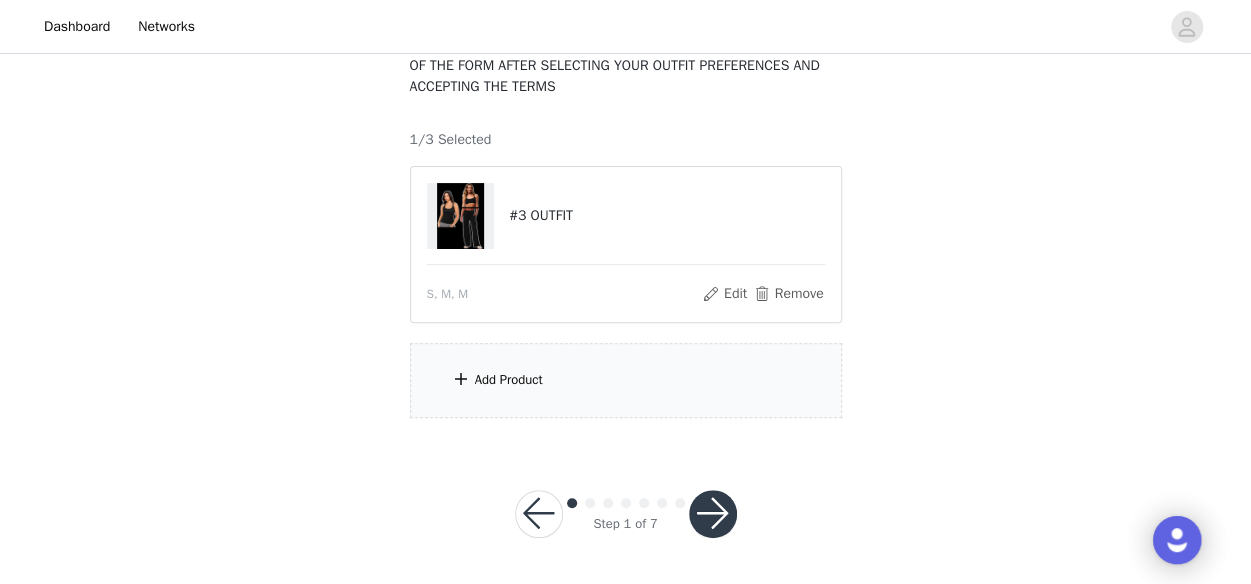 click on "Add Product" at bounding box center (509, 380) 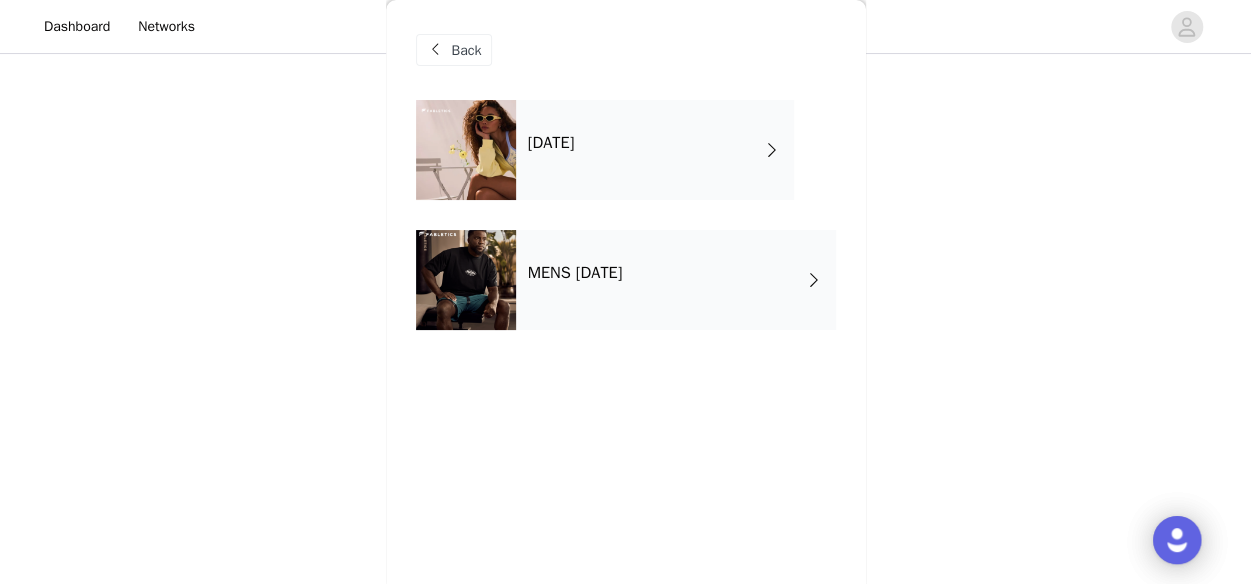 click on "[DATE]" at bounding box center (655, 150) 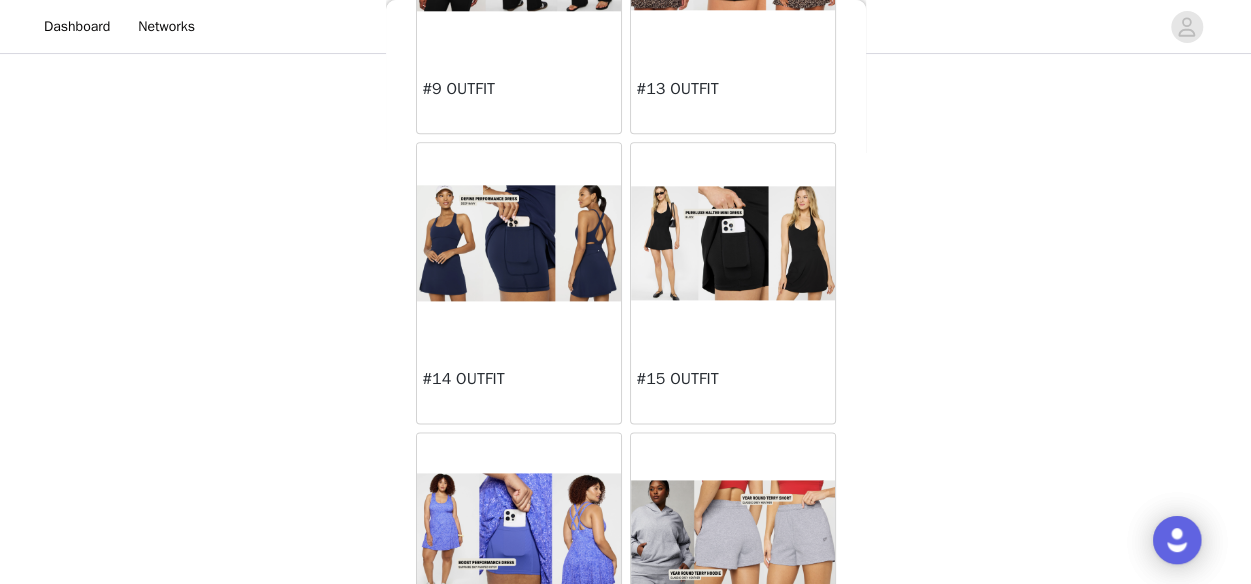 scroll, scrollTop: 1300, scrollLeft: 0, axis: vertical 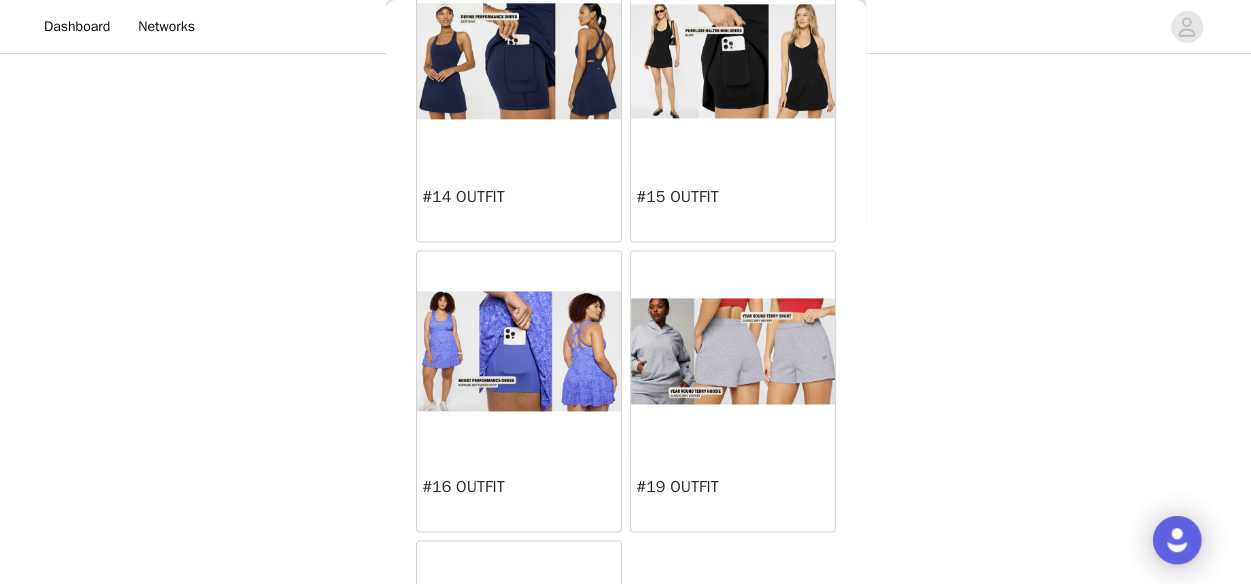 click at bounding box center [733, 350] 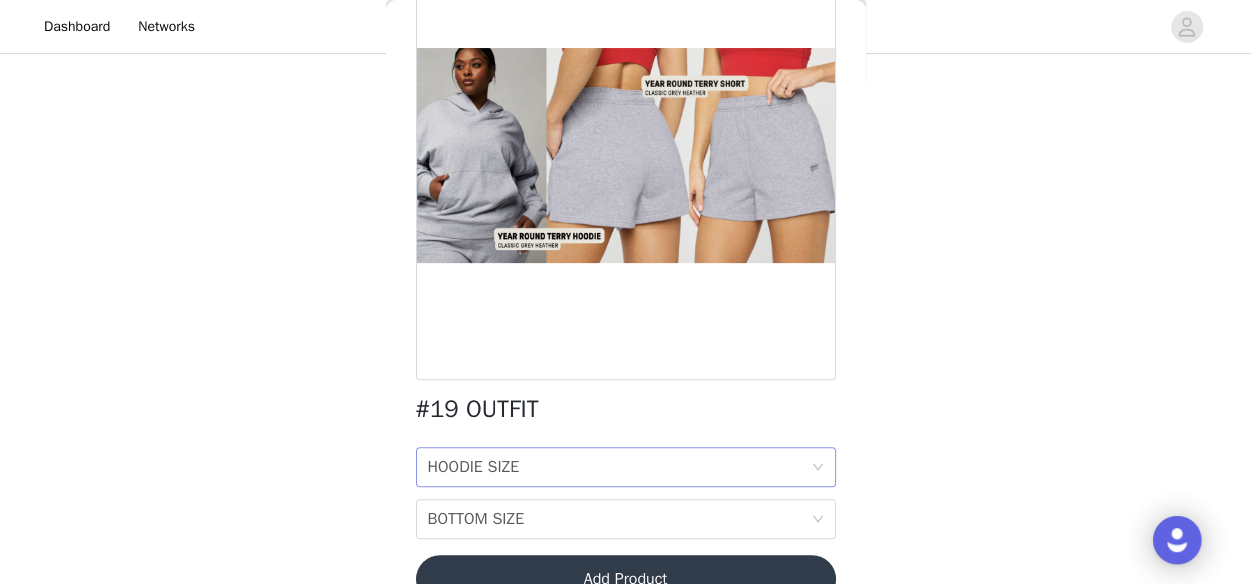 scroll, scrollTop: 200, scrollLeft: 0, axis: vertical 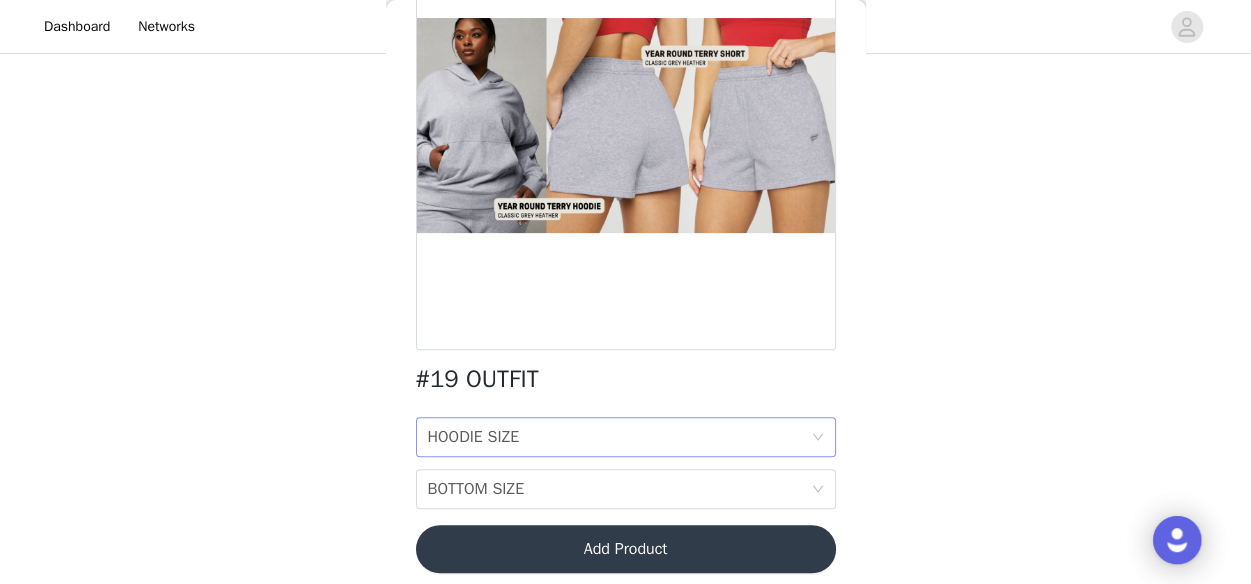 click on "HOODIE SIZE HOODIE SIZE" at bounding box center [619, 437] 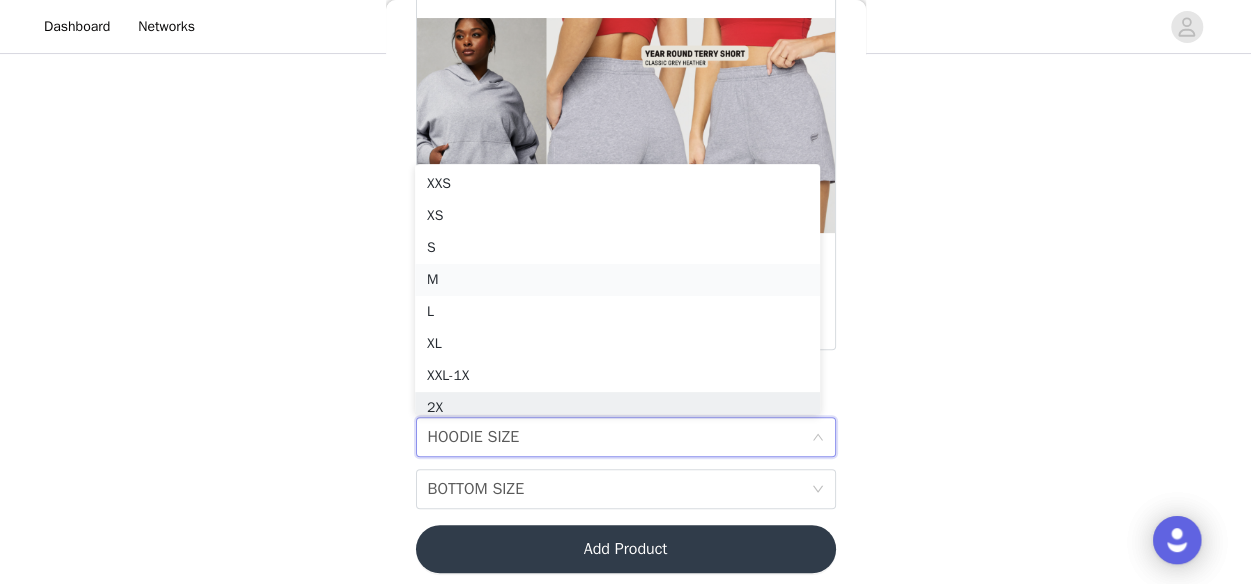 scroll, scrollTop: 10, scrollLeft: 0, axis: vertical 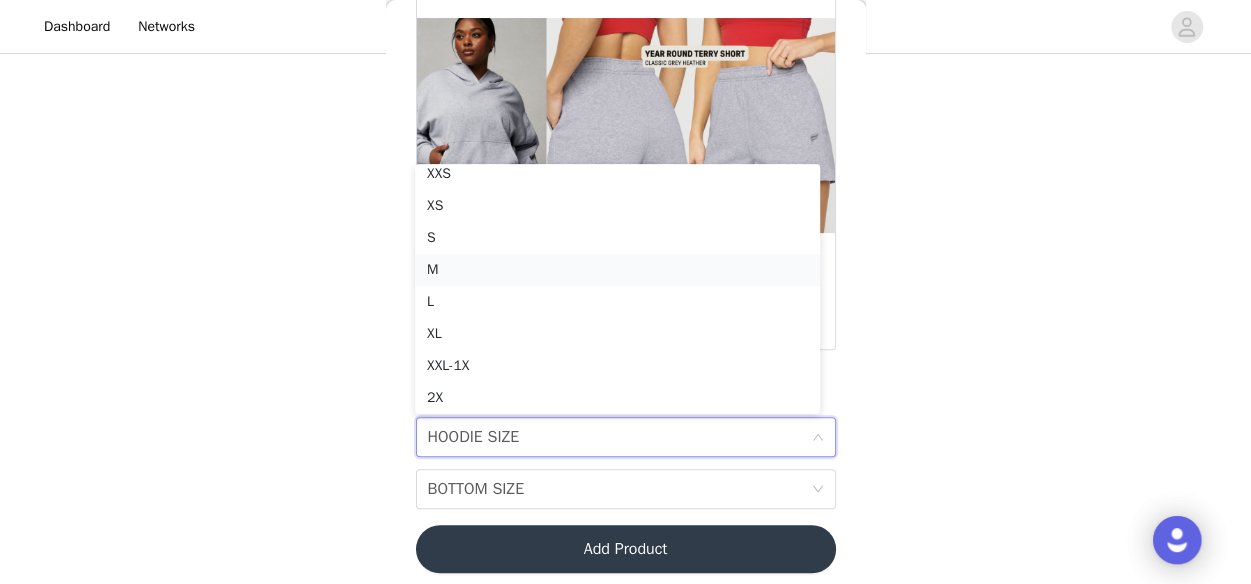 click on "M" at bounding box center (617, 270) 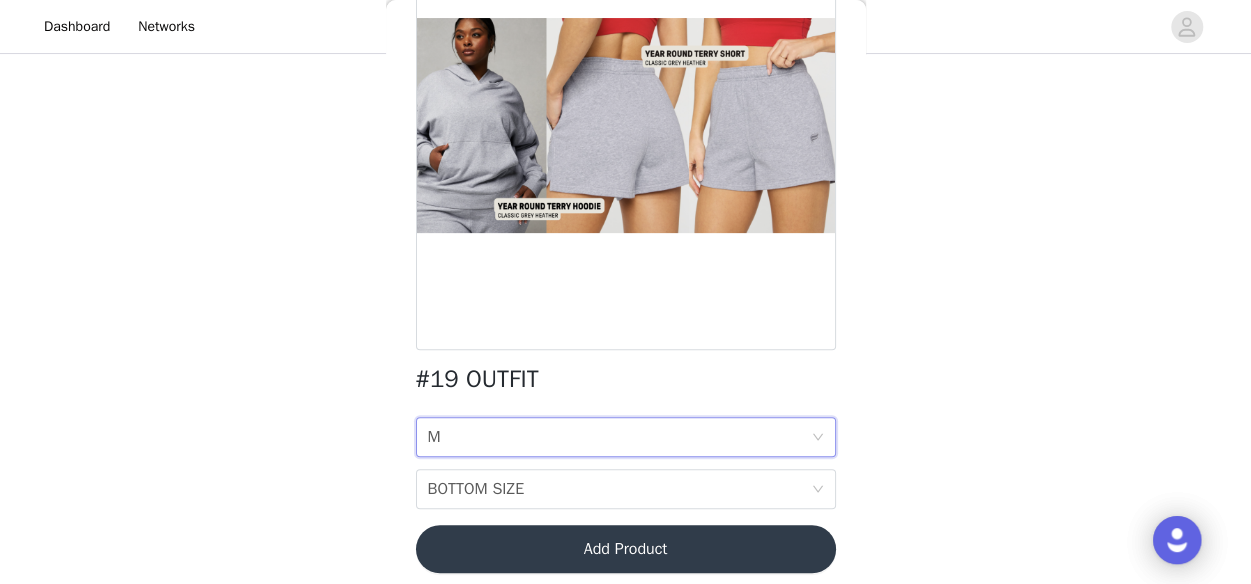 click on "HOODIE SIZE M BOTTOM SIZE BOTTOM SIZE" at bounding box center [626, 463] 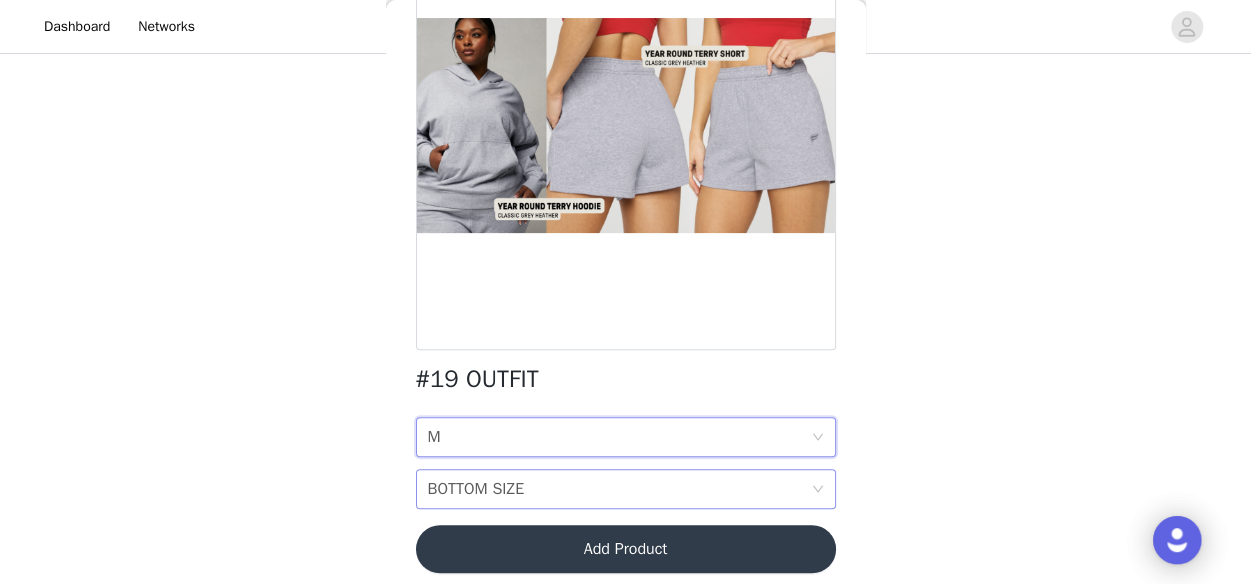 click on "BOTTOM SIZE BOTTOM SIZE" at bounding box center (619, 489) 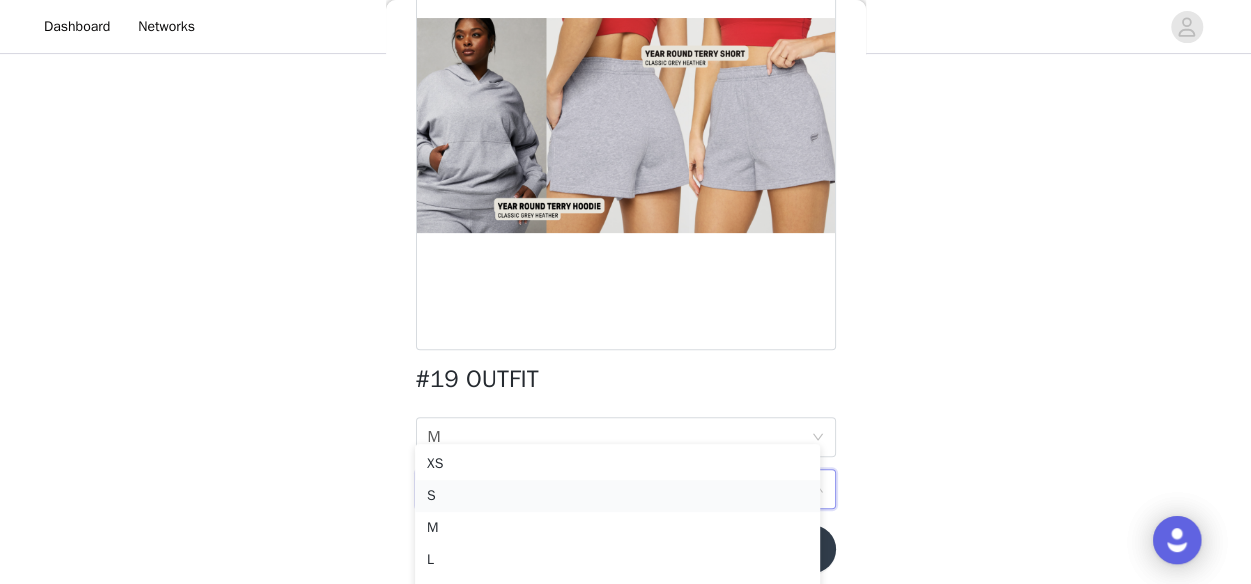 scroll, scrollTop: 252, scrollLeft: 0, axis: vertical 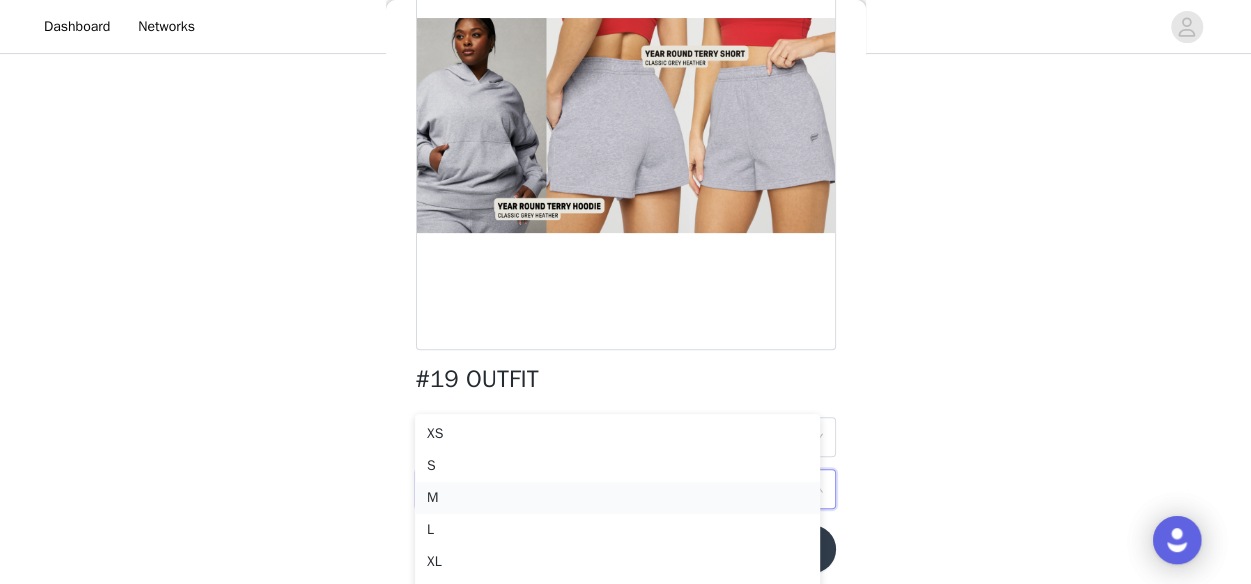 click on "M" at bounding box center [617, 498] 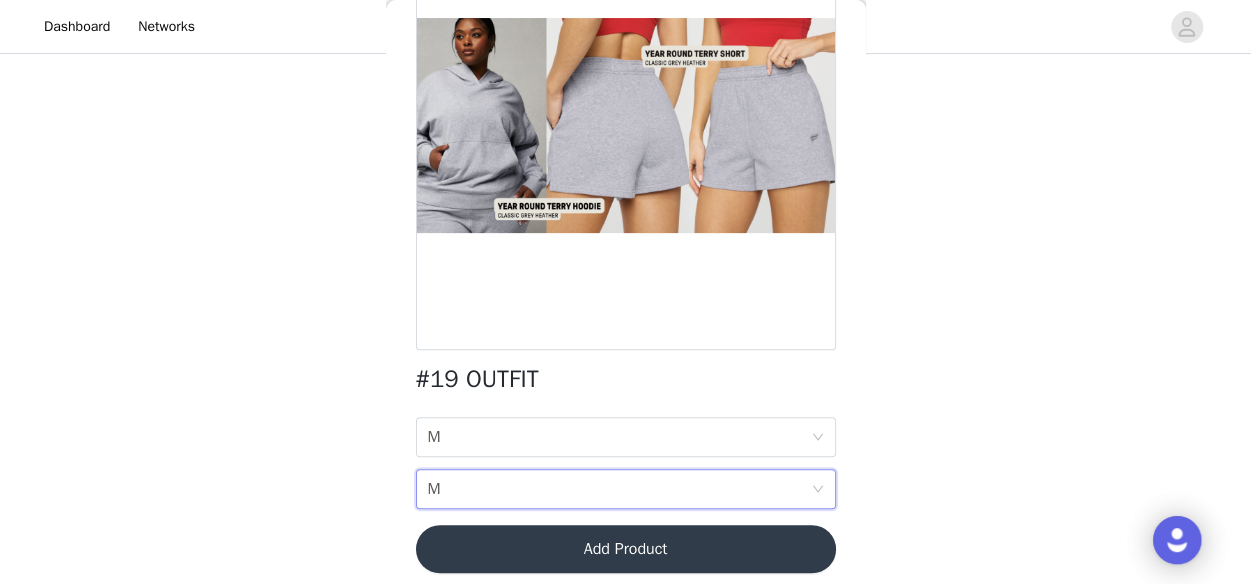 scroll, scrollTop: 152, scrollLeft: 0, axis: vertical 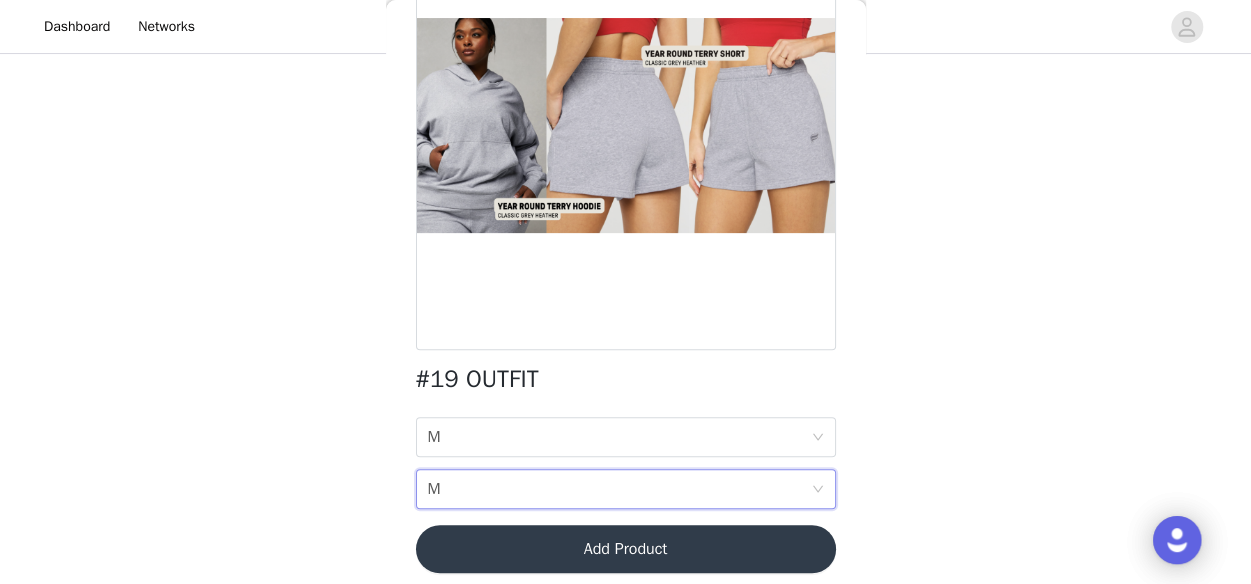click on "Add Product" at bounding box center [626, 549] 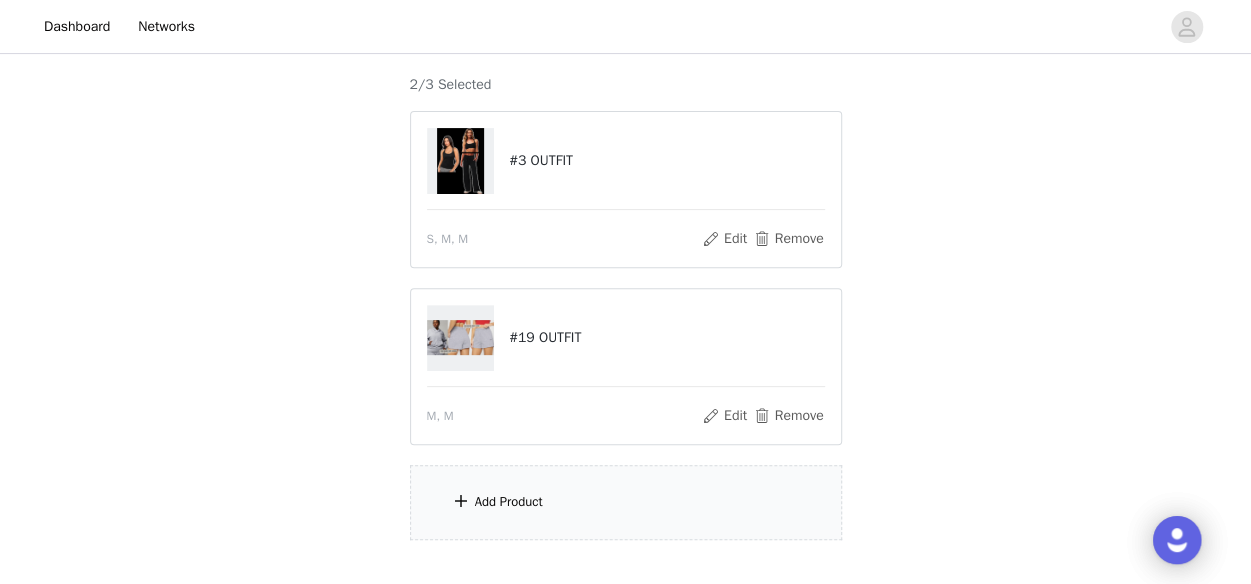 scroll, scrollTop: 252, scrollLeft: 0, axis: vertical 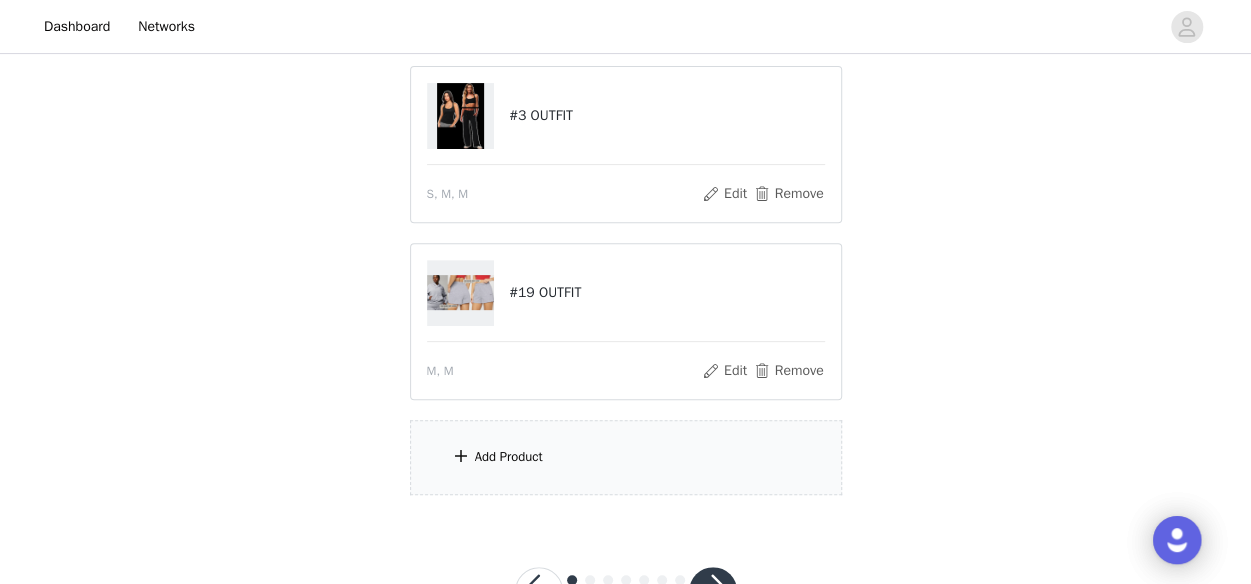 click on "Add Product" at bounding box center (626, 457) 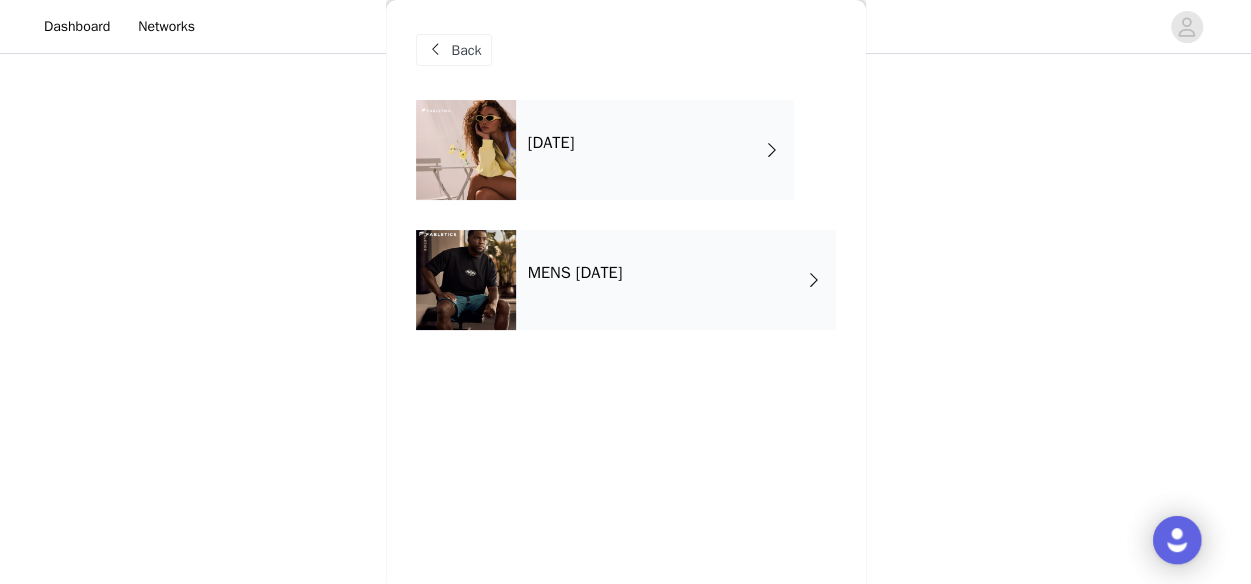 click on "[DATE]" at bounding box center (655, 150) 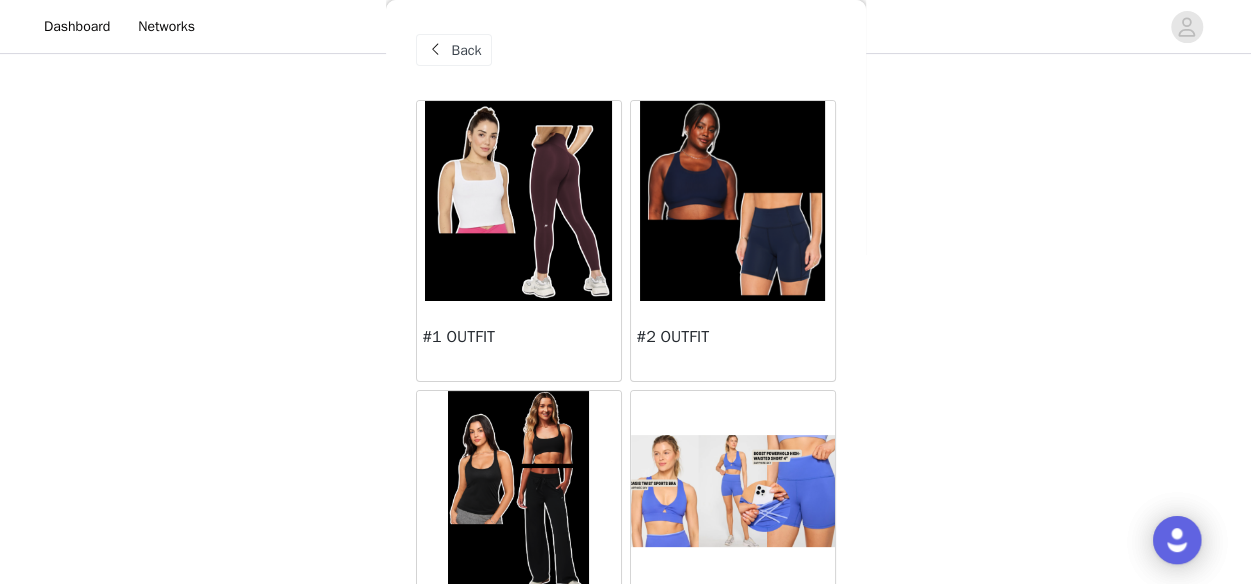 click at bounding box center (518, 201) 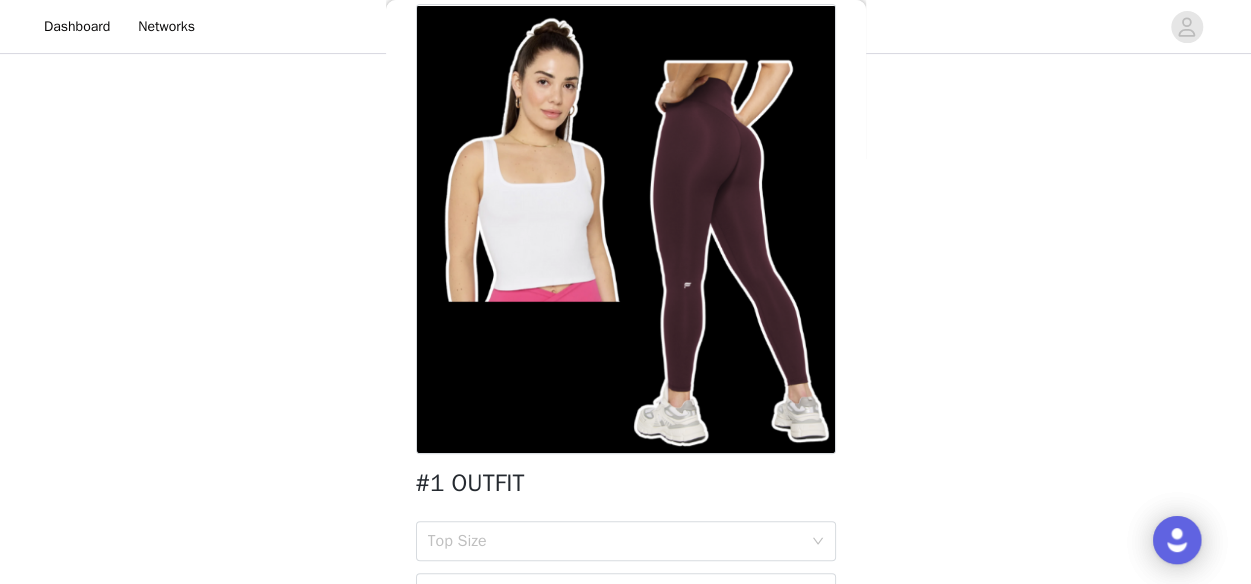 scroll, scrollTop: 213, scrollLeft: 0, axis: vertical 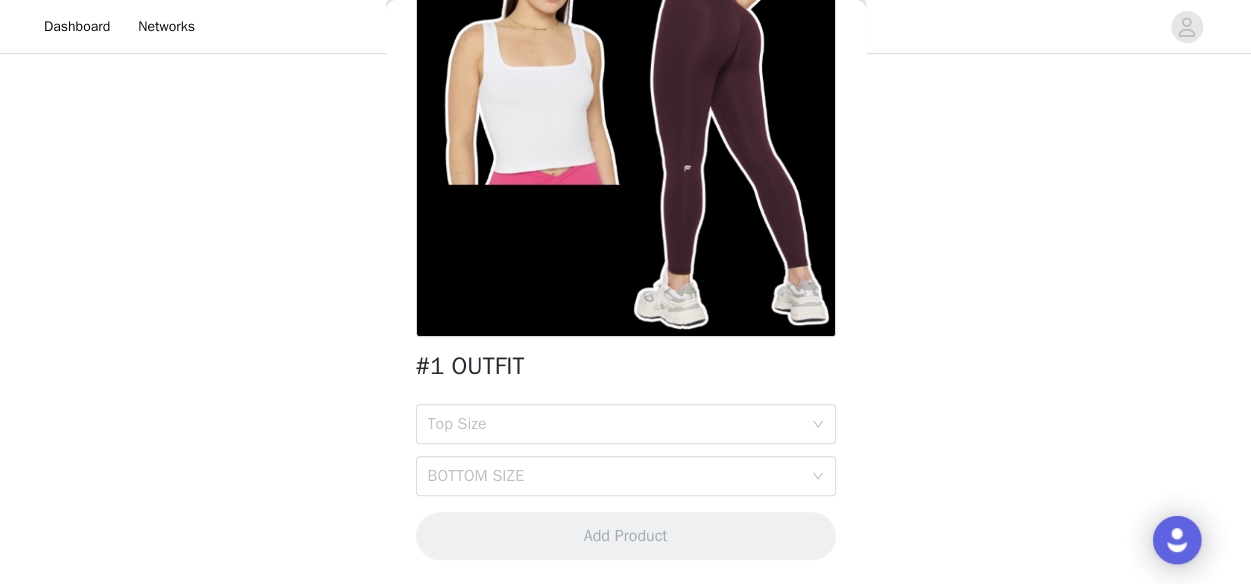 click on "Top Size BOTTOM SIZE" at bounding box center (626, 450) 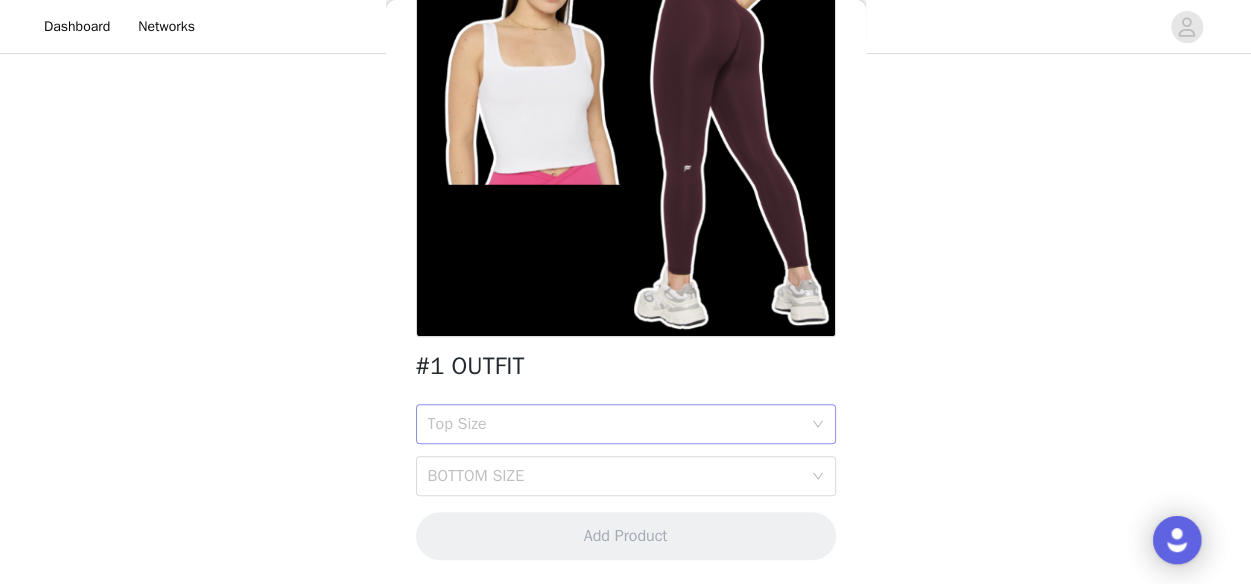 click on "Top Size" at bounding box center (615, 424) 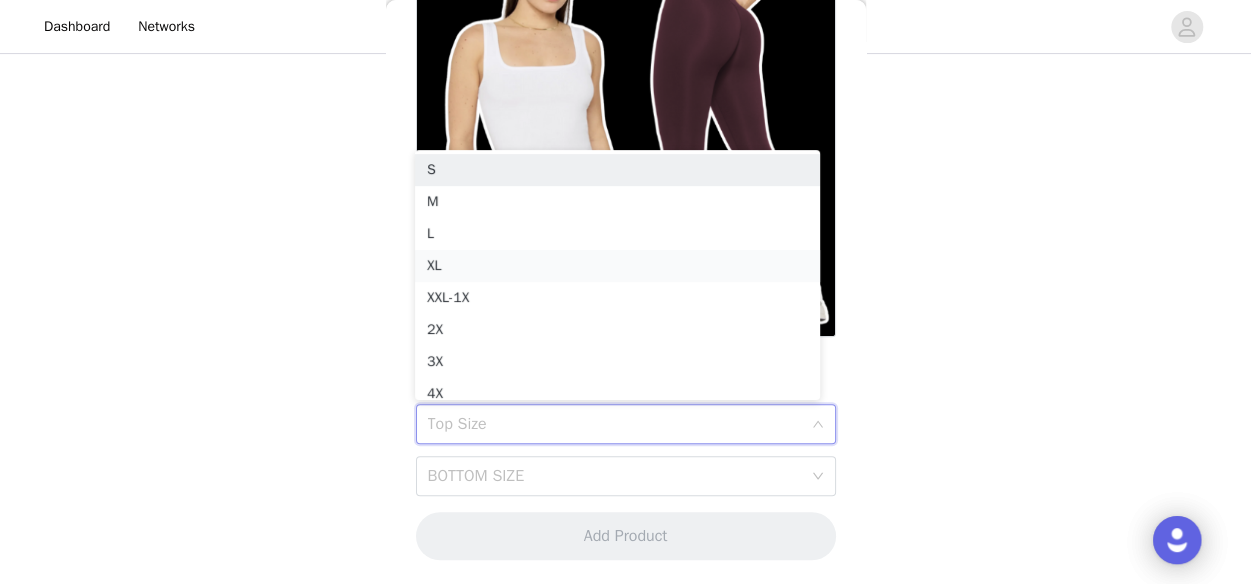 scroll, scrollTop: 10, scrollLeft: 0, axis: vertical 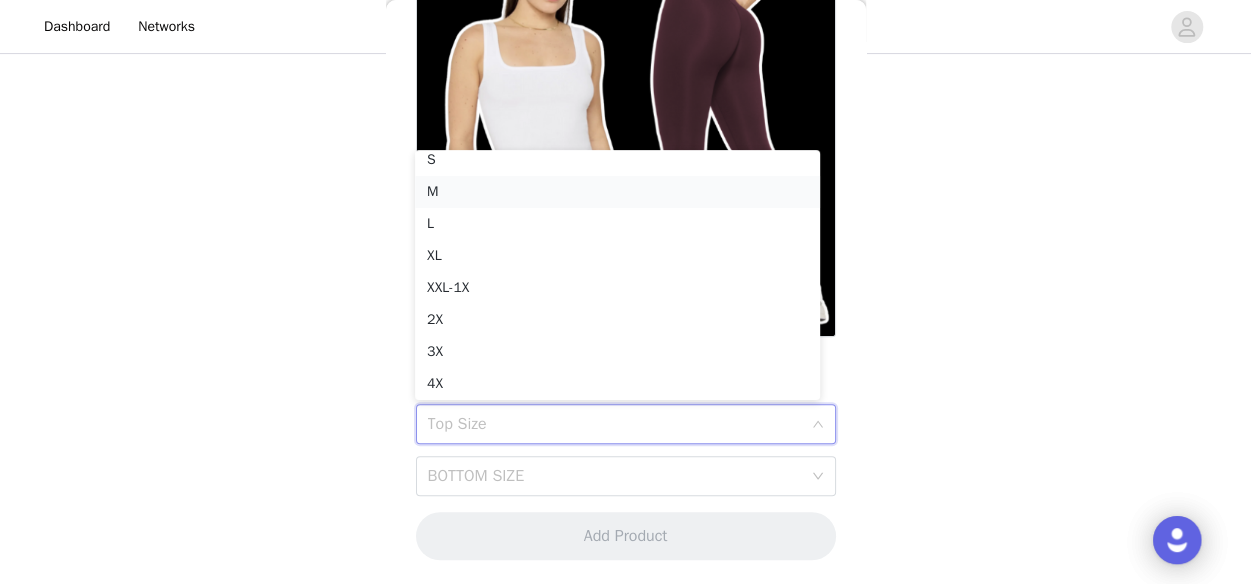 click on "M" at bounding box center [617, 192] 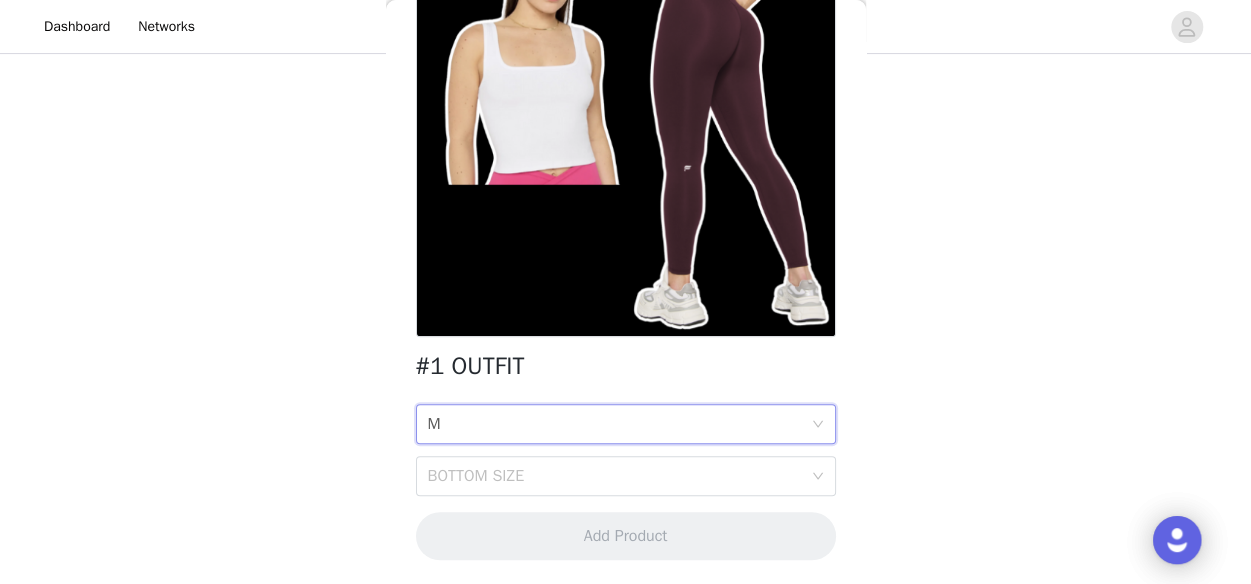 drag, startPoint x: 491, startPoint y: 447, endPoint x: 500, endPoint y: 427, distance: 21.931713 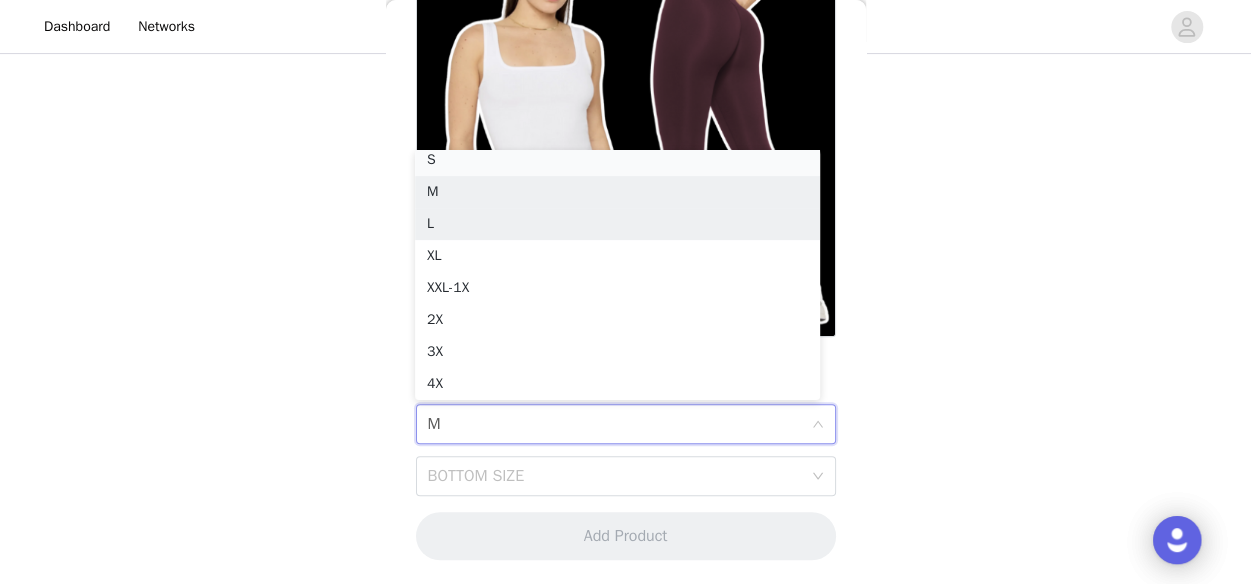scroll, scrollTop: 4, scrollLeft: 0, axis: vertical 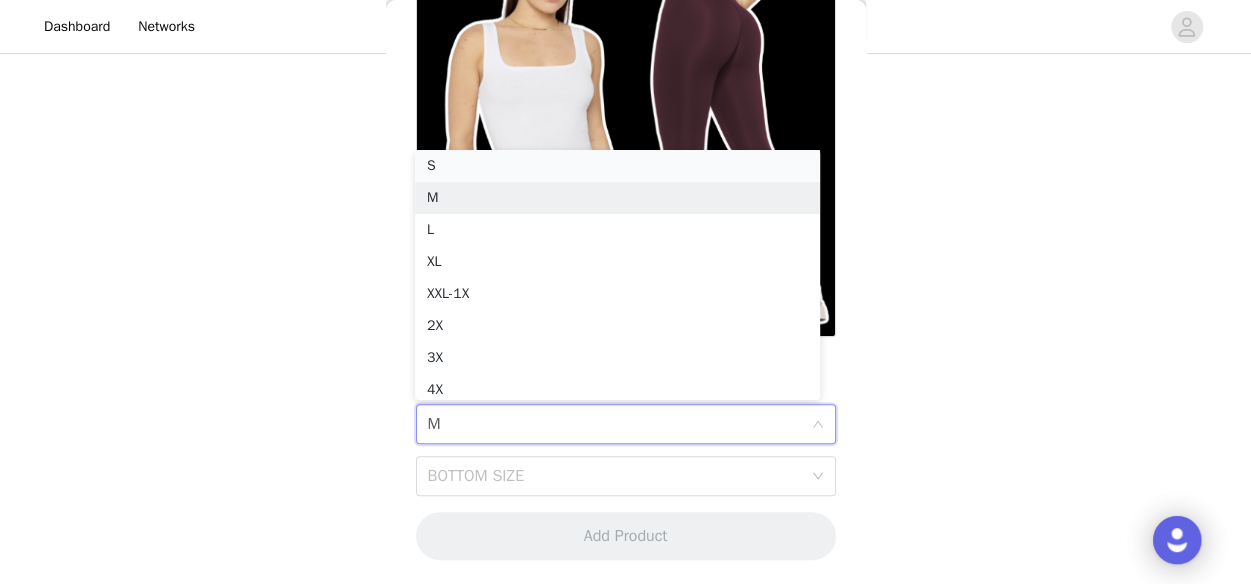 click on "S" at bounding box center [617, 166] 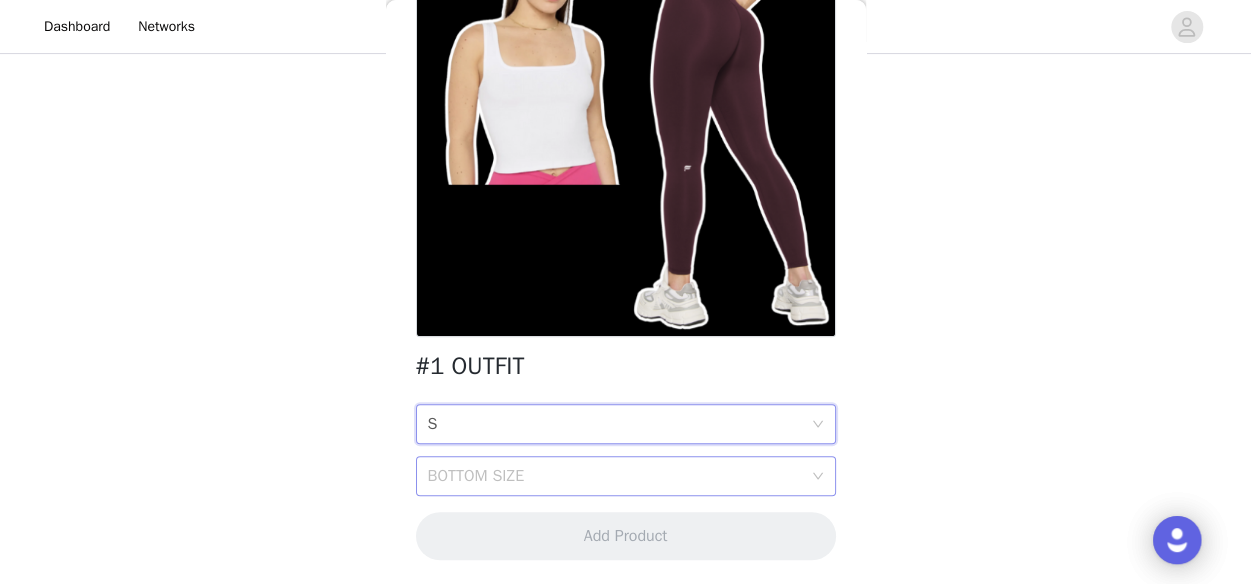click on "BOTTOM SIZE" at bounding box center [615, 476] 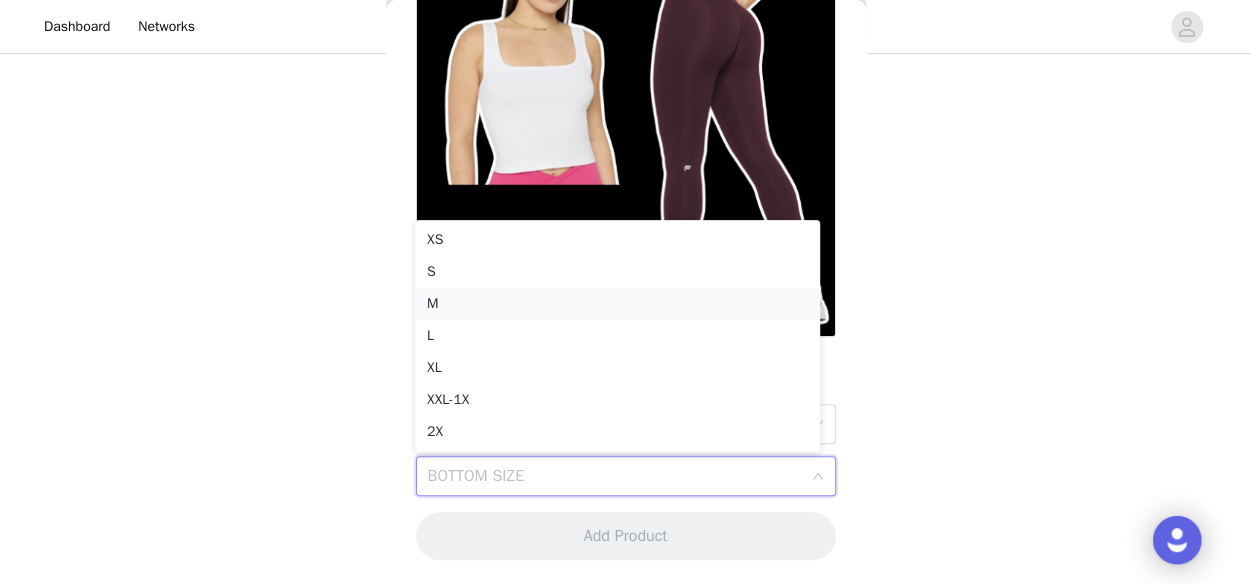 click on "M" at bounding box center [617, 304] 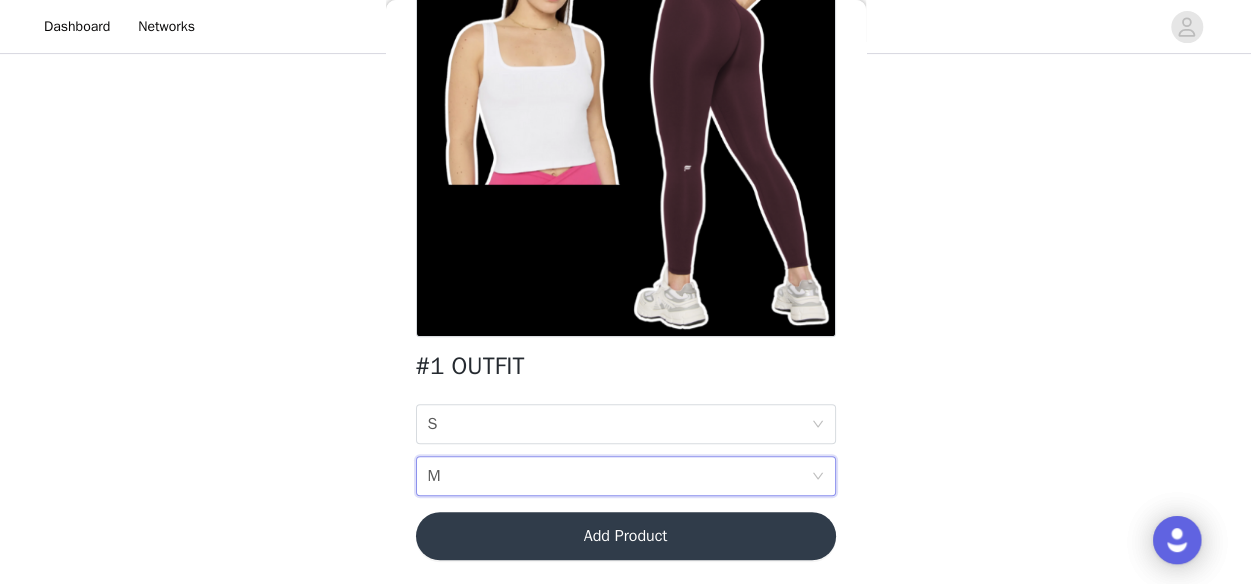 click on "Add Product" at bounding box center (626, 536) 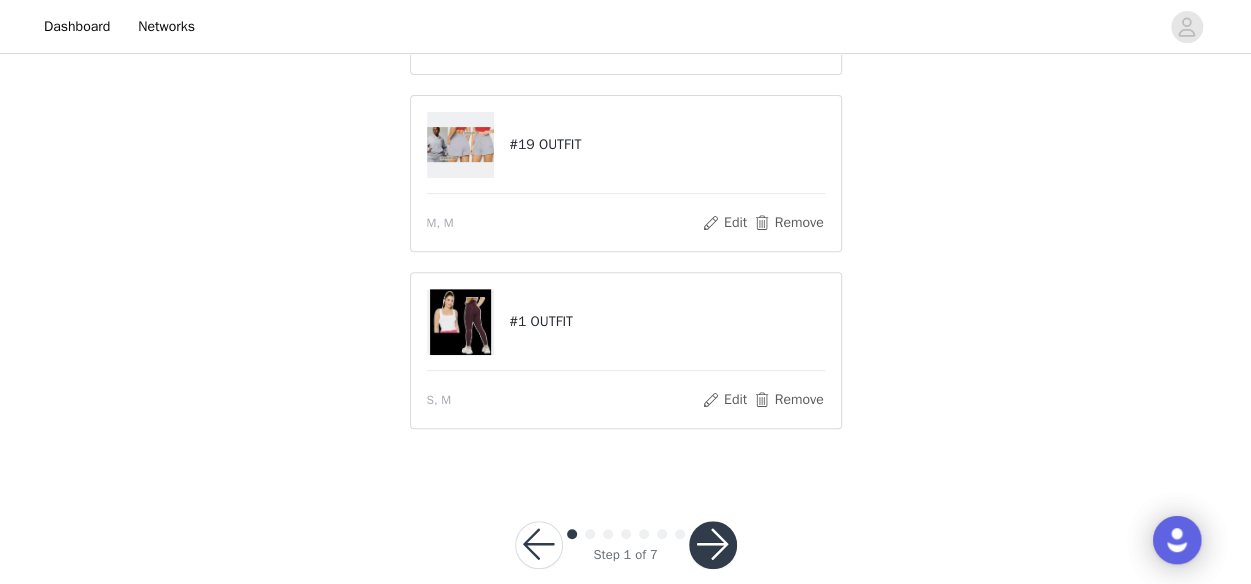 scroll, scrollTop: 376, scrollLeft: 0, axis: vertical 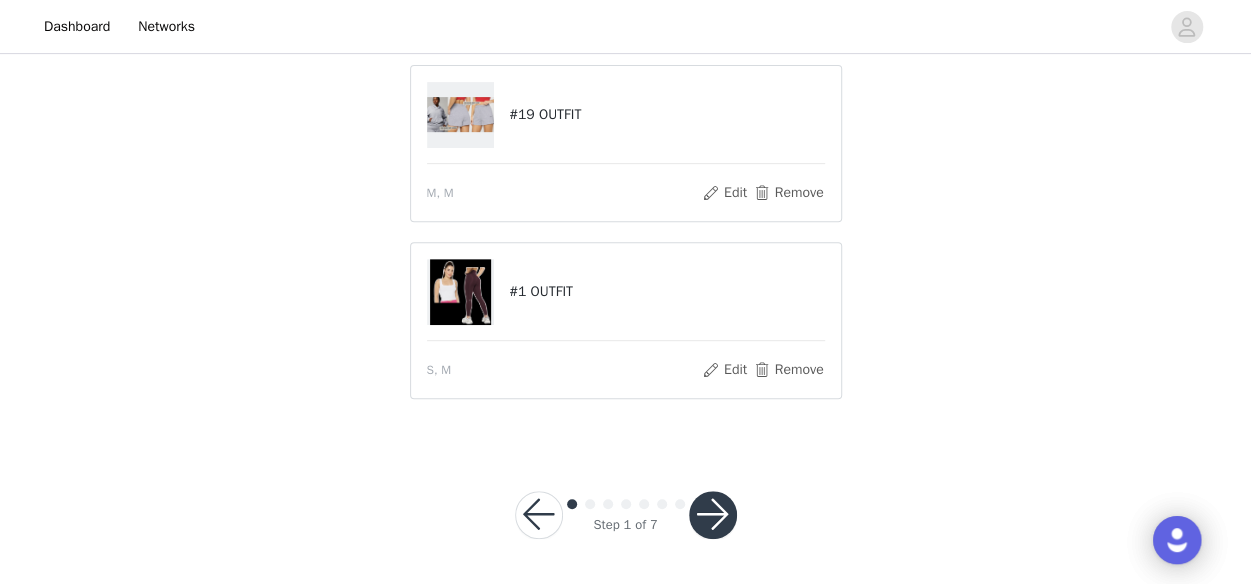 click at bounding box center [713, 515] 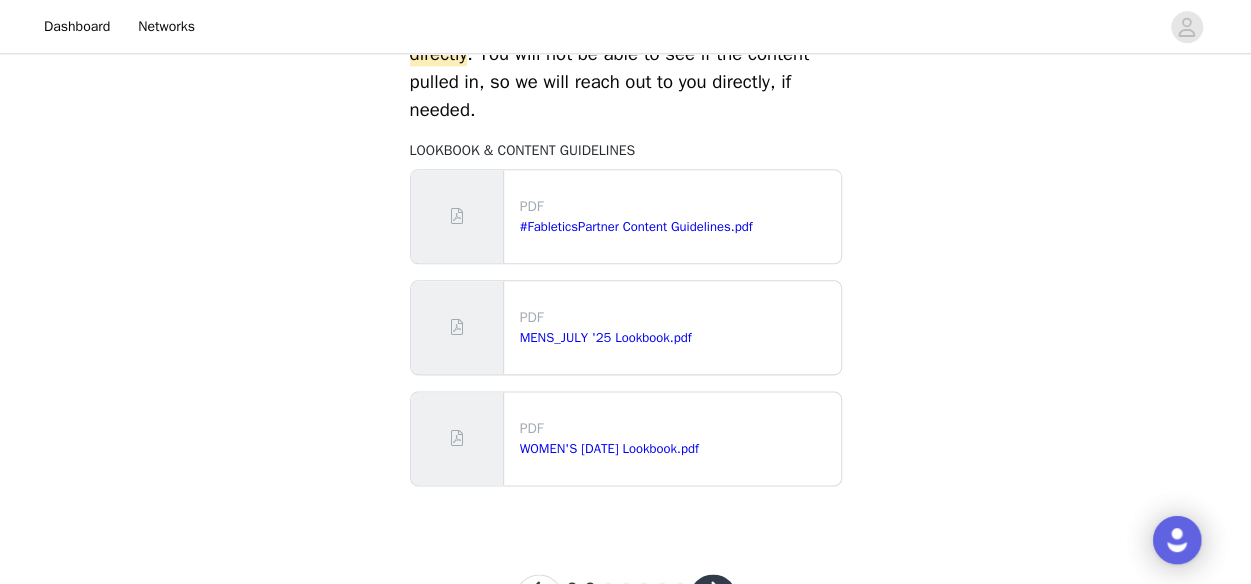scroll, scrollTop: 1114, scrollLeft: 0, axis: vertical 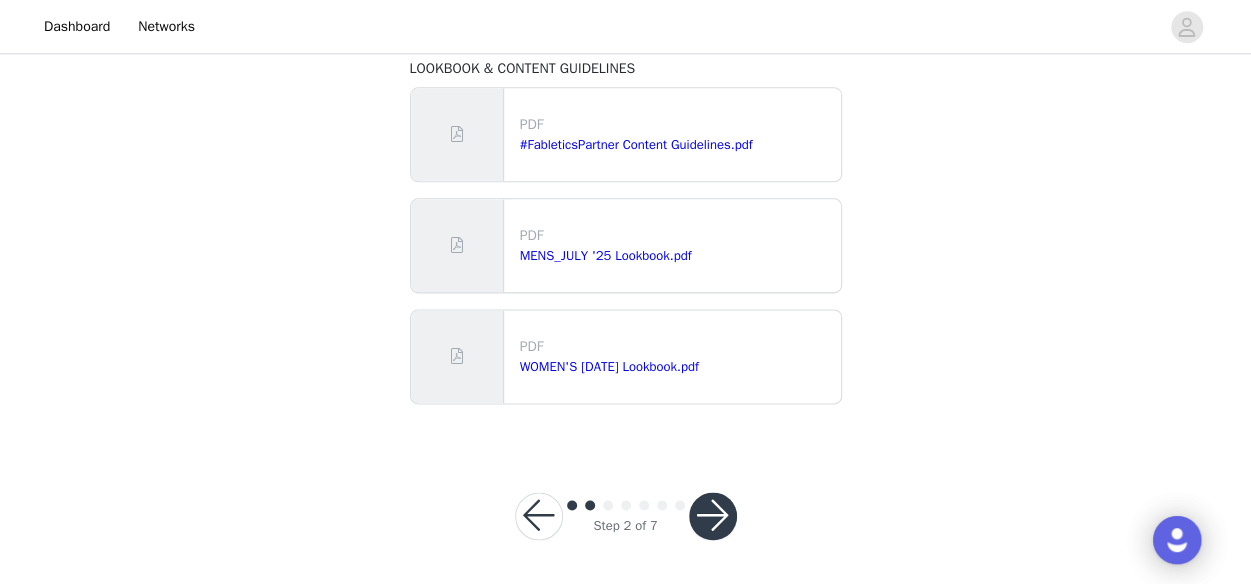 click at bounding box center (713, 516) 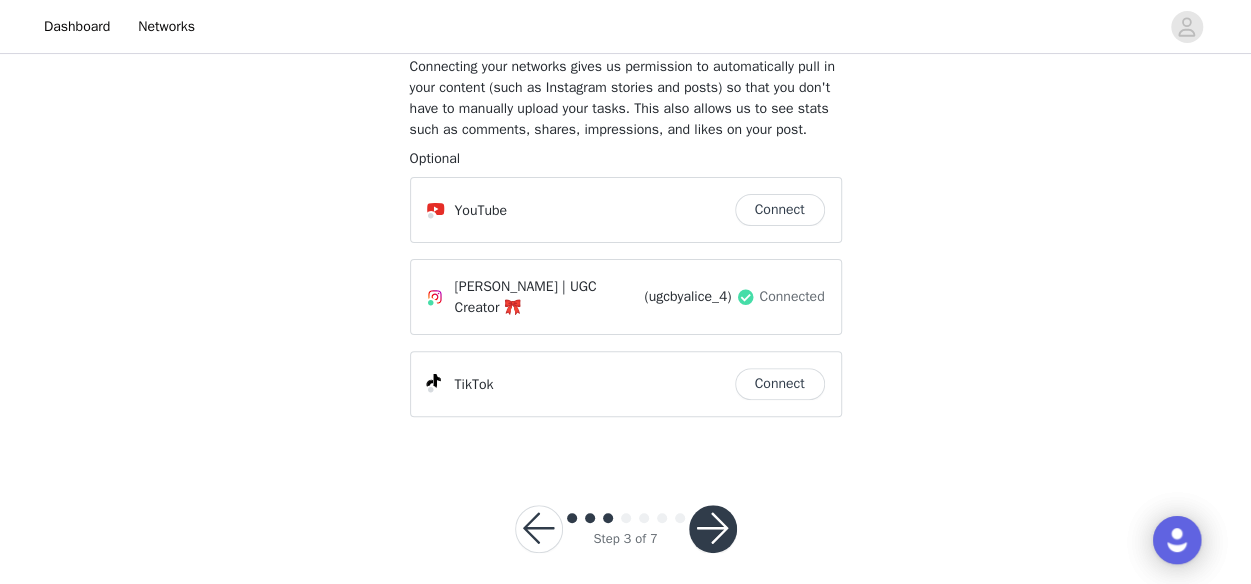 scroll, scrollTop: 134, scrollLeft: 0, axis: vertical 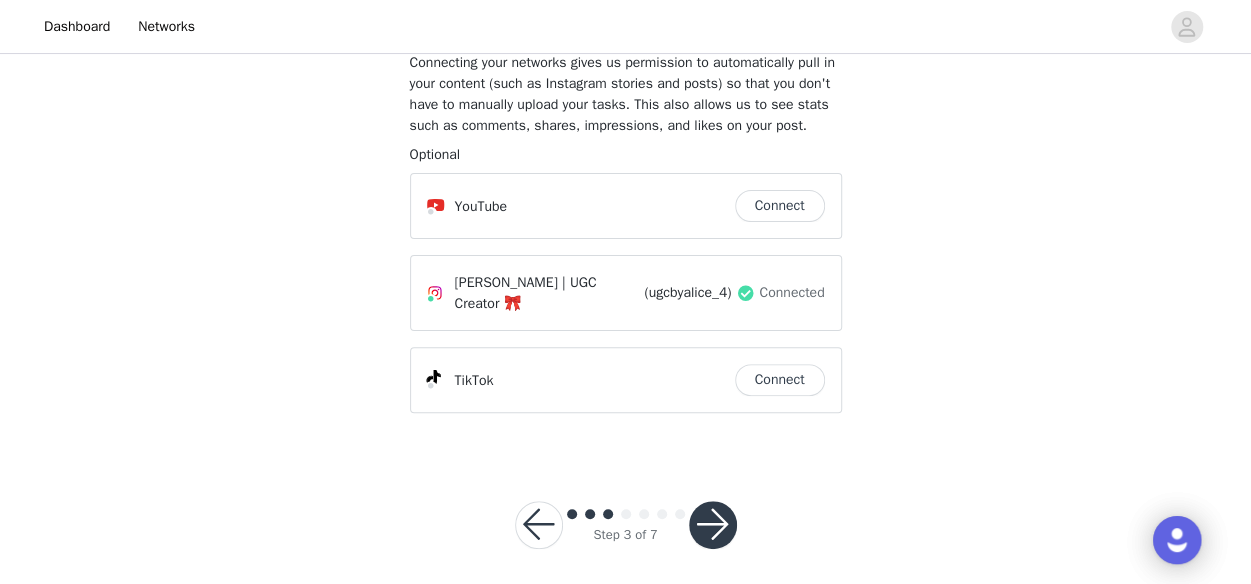 click at bounding box center (713, 525) 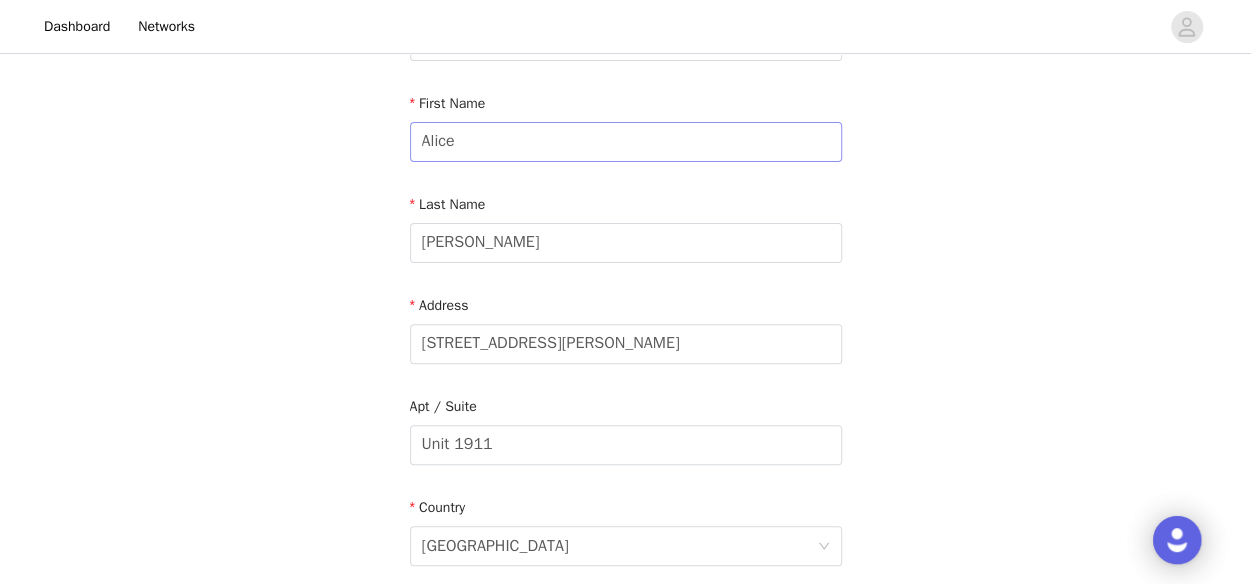 scroll, scrollTop: 200, scrollLeft: 0, axis: vertical 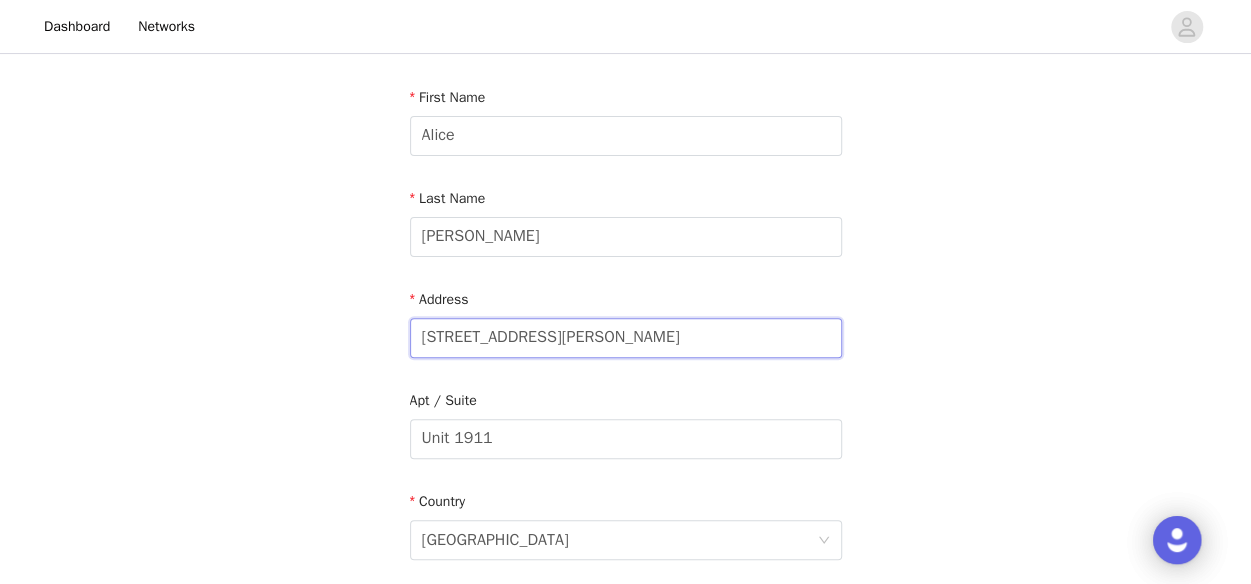 drag, startPoint x: 557, startPoint y: 341, endPoint x: 289, endPoint y: 323, distance: 268.6038 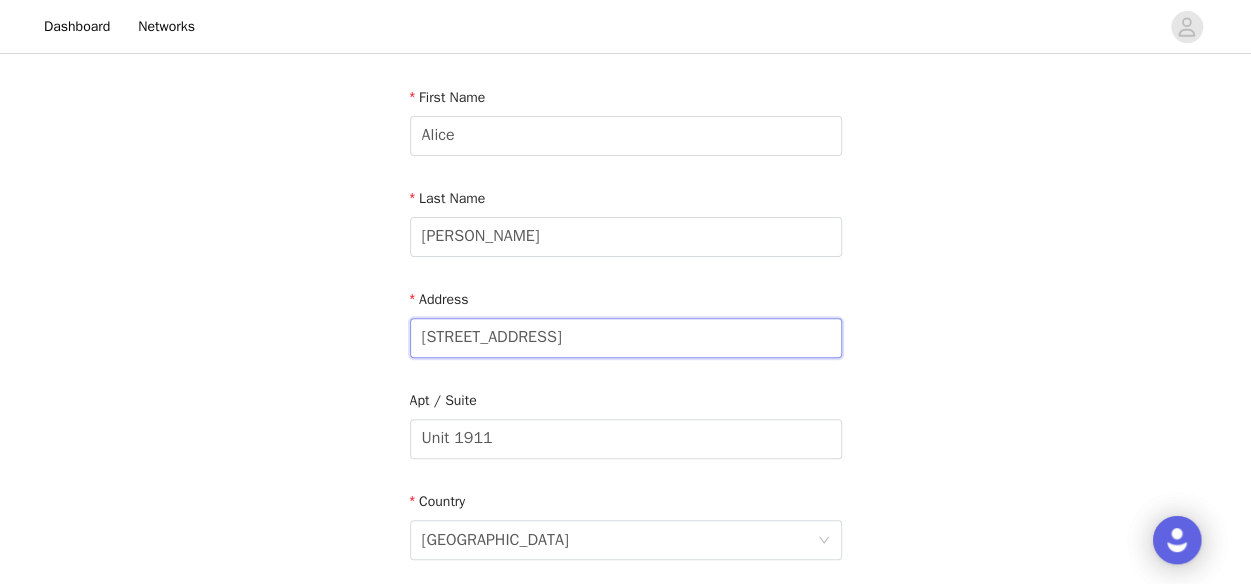 type on "2210 N Washtenaw Ave" 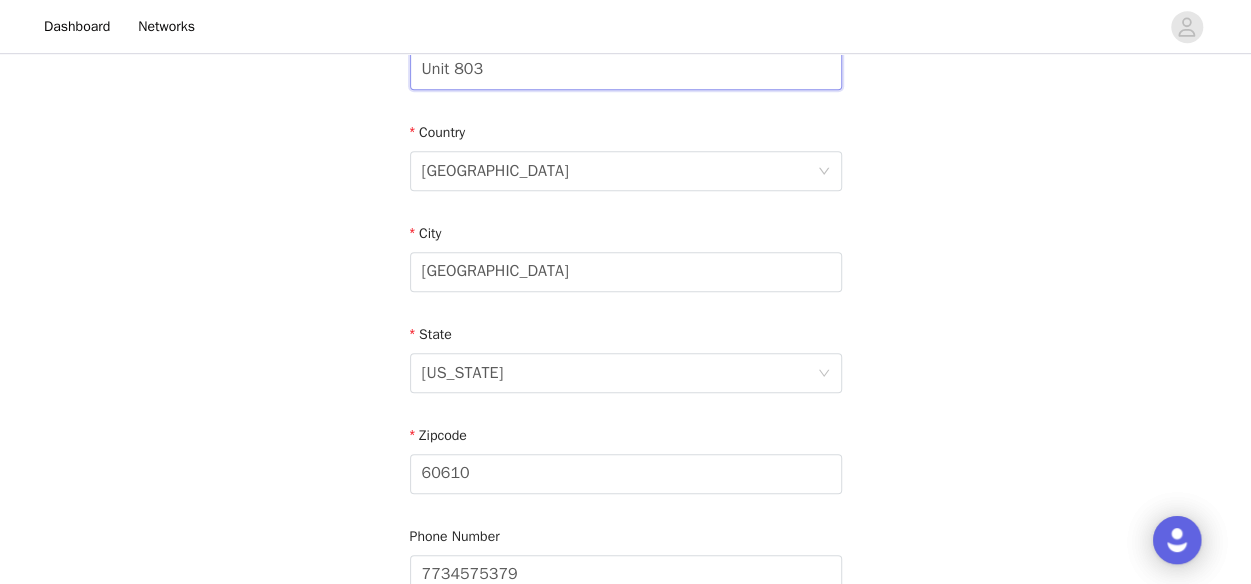 scroll, scrollTop: 600, scrollLeft: 0, axis: vertical 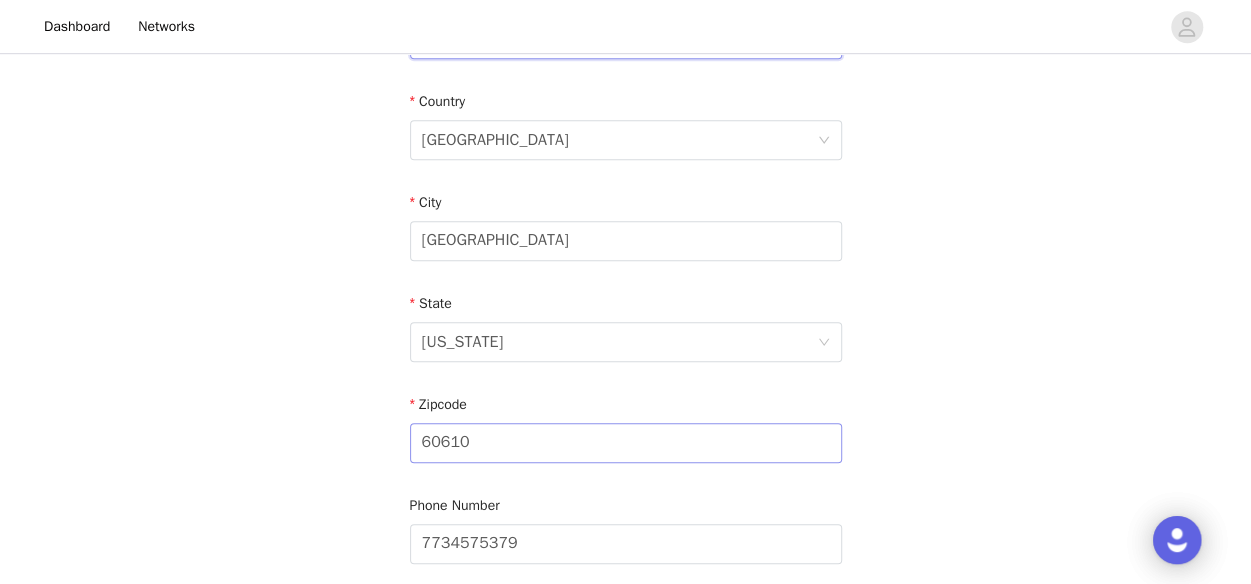 type on "Unit 803" 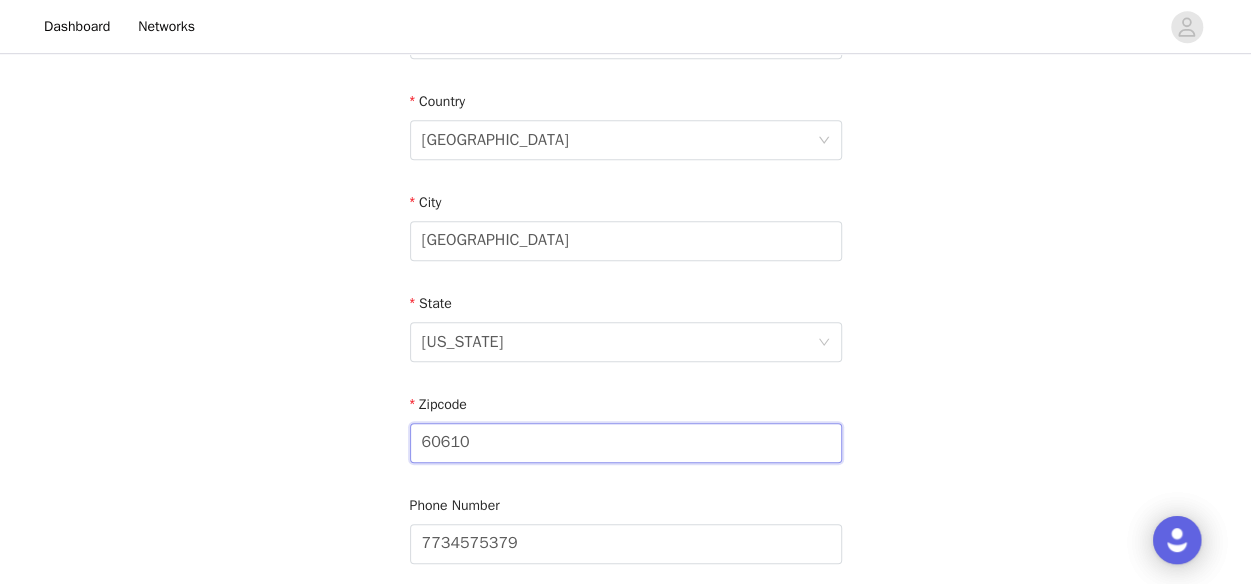 click on "60610" at bounding box center [626, 443] 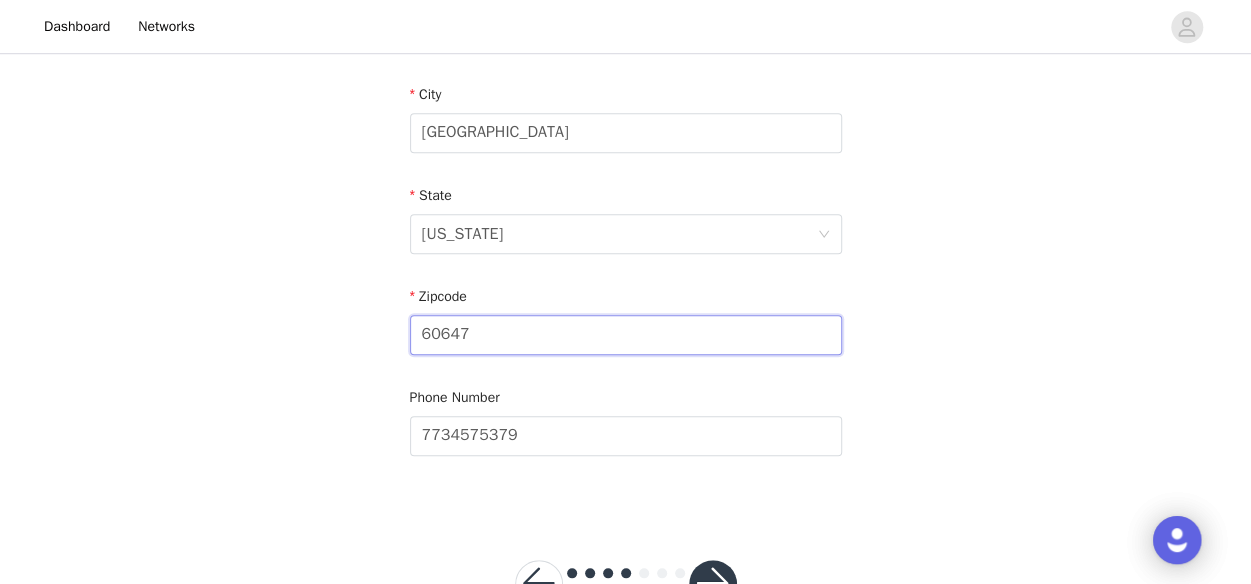 scroll, scrollTop: 779, scrollLeft: 0, axis: vertical 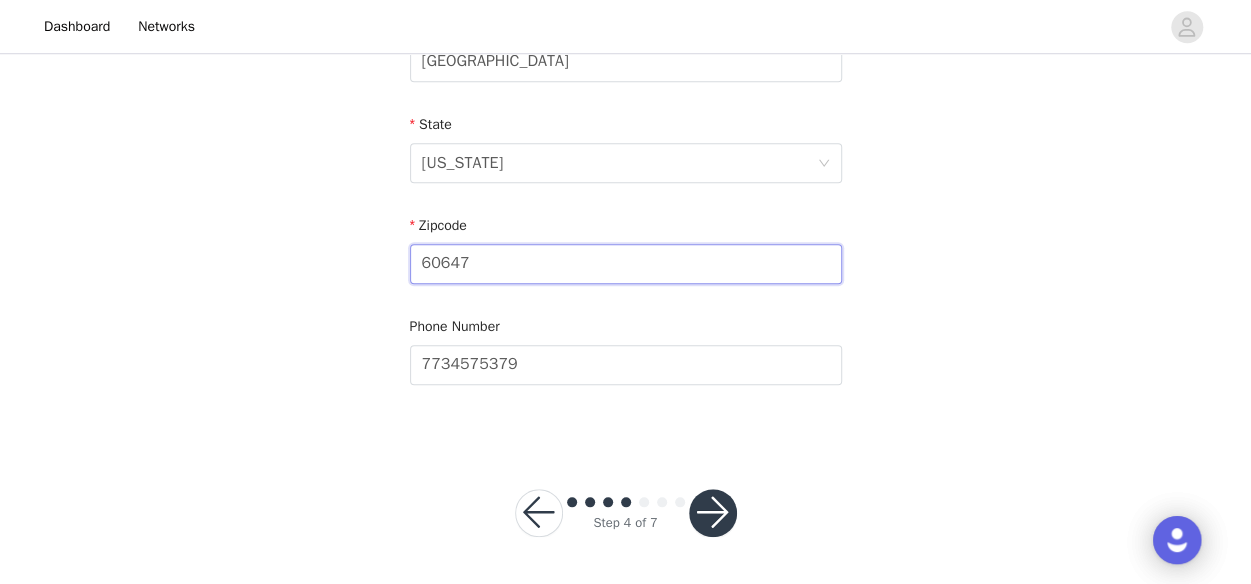 type on "60647" 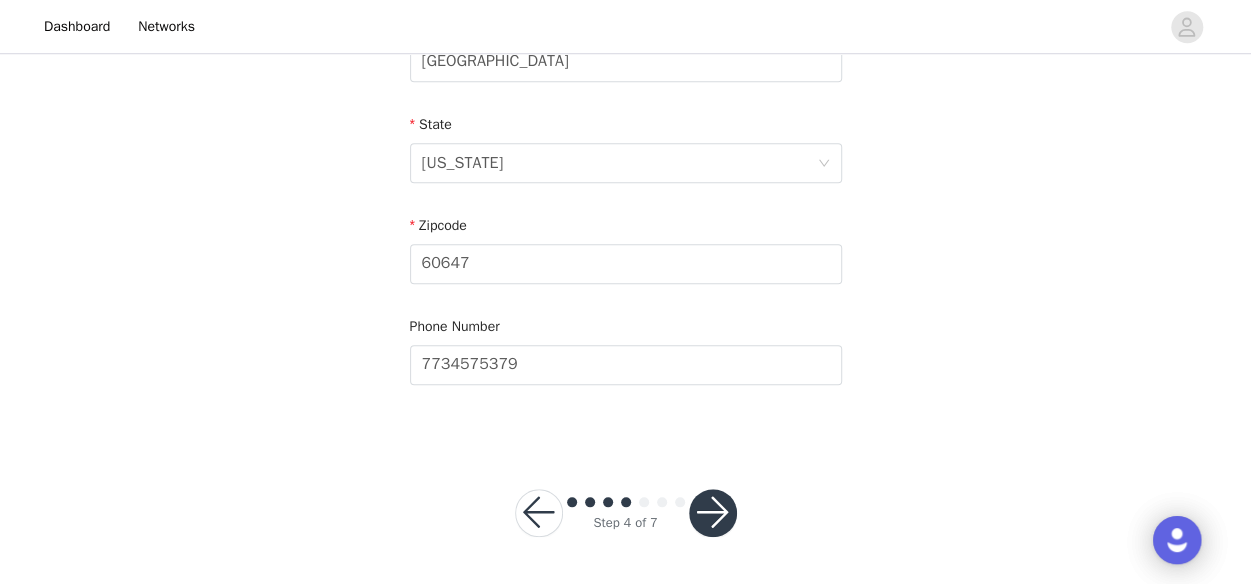 click at bounding box center (713, 513) 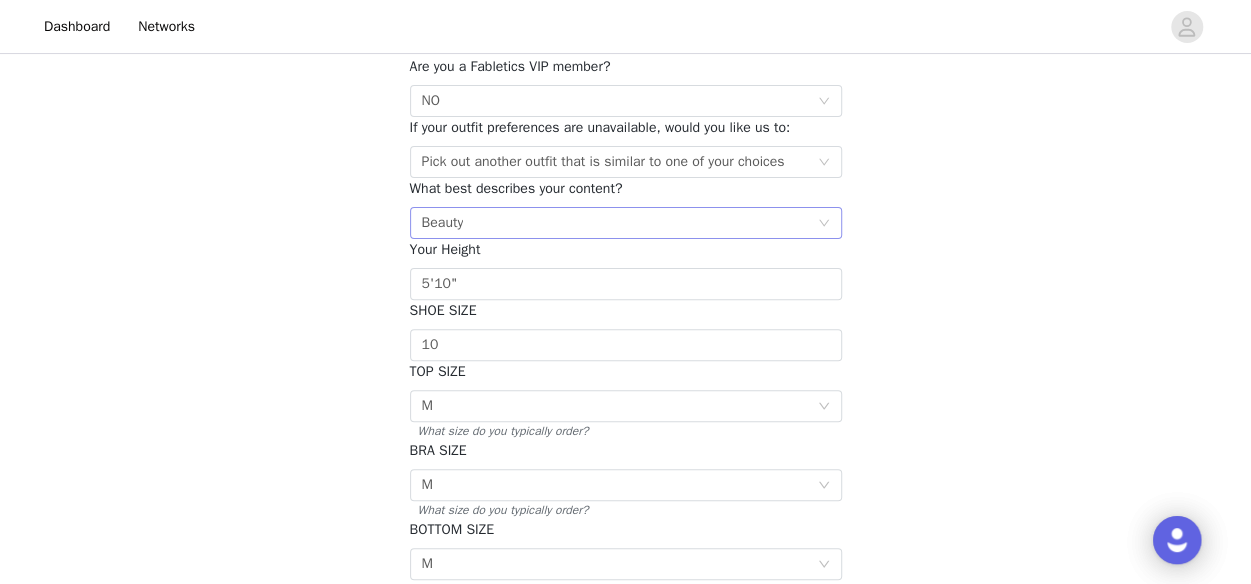 scroll, scrollTop: 200, scrollLeft: 0, axis: vertical 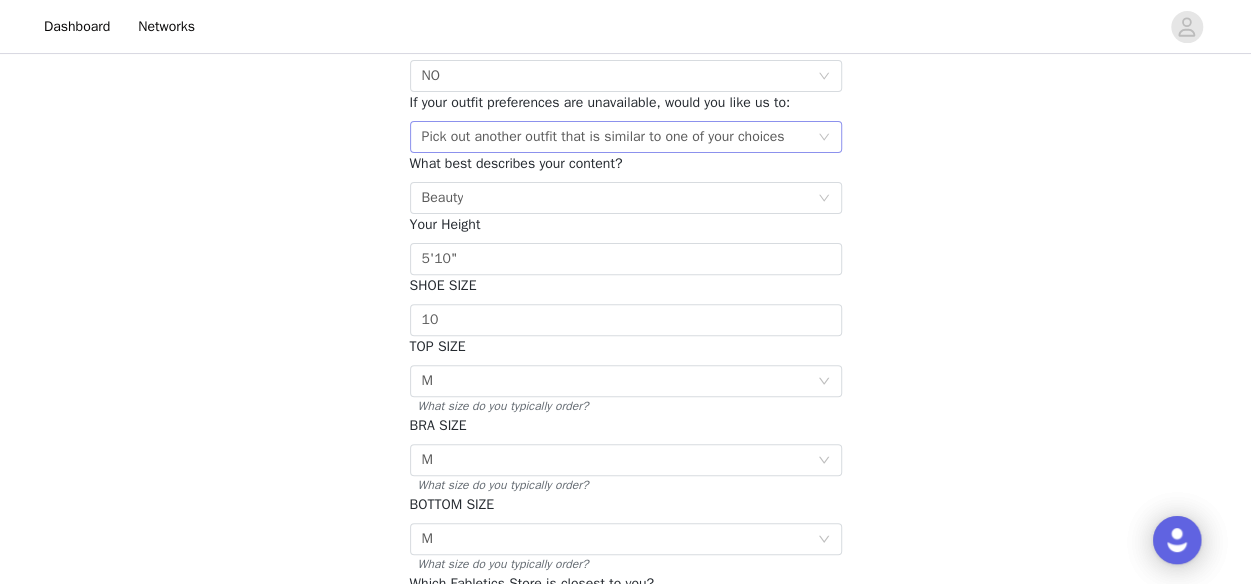 click 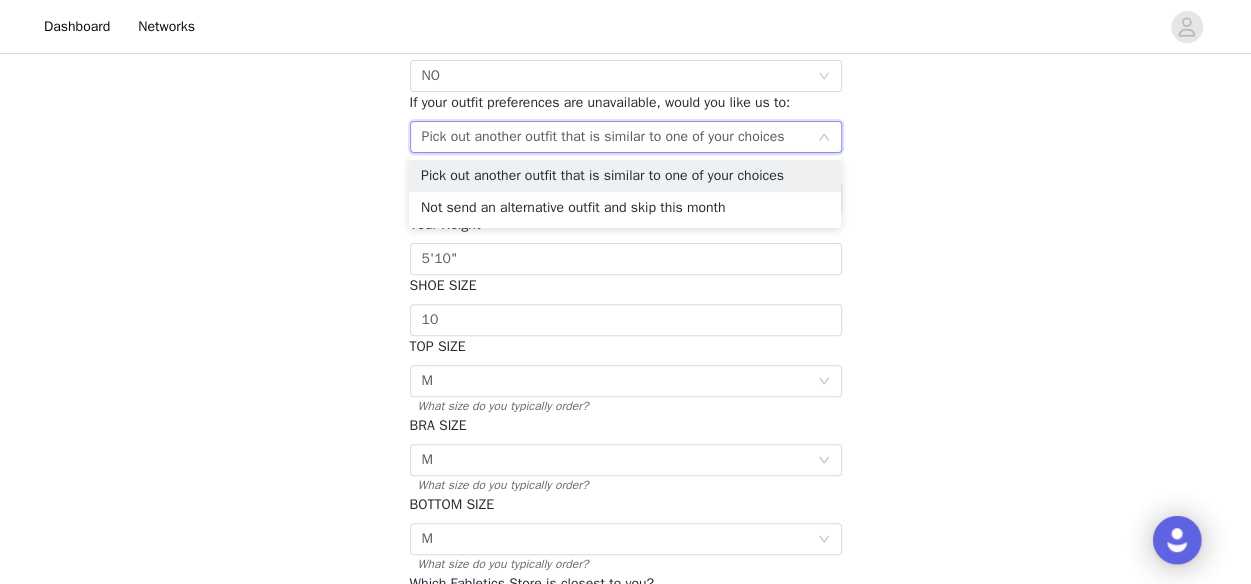 click on "STEP 5 OF 7
Additional Information
Please fill in the information below   Required   Are you a Fabletics VIP member?     Select NO   If your outfit preferences are unavailable, would you like us to:     Select Pick out another outfit that is similar to one of your choices   What best describes your content?     Select Beauty   Your Height     5'10"   SHOE SIZE     10   TOP SIZE     Select M   What size do you typically order? BRA SIZE     Select M   What size do you typically order? BOTTOM SIZE     Select M   What size do you typically order? Which Fabletics Store is closest to you?     Select There is not currently a store near me   We'd love to keep you up-to date on in-store events! If you have several stores nearby, please choose the one you visit most often." at bounding box center (625, 295) 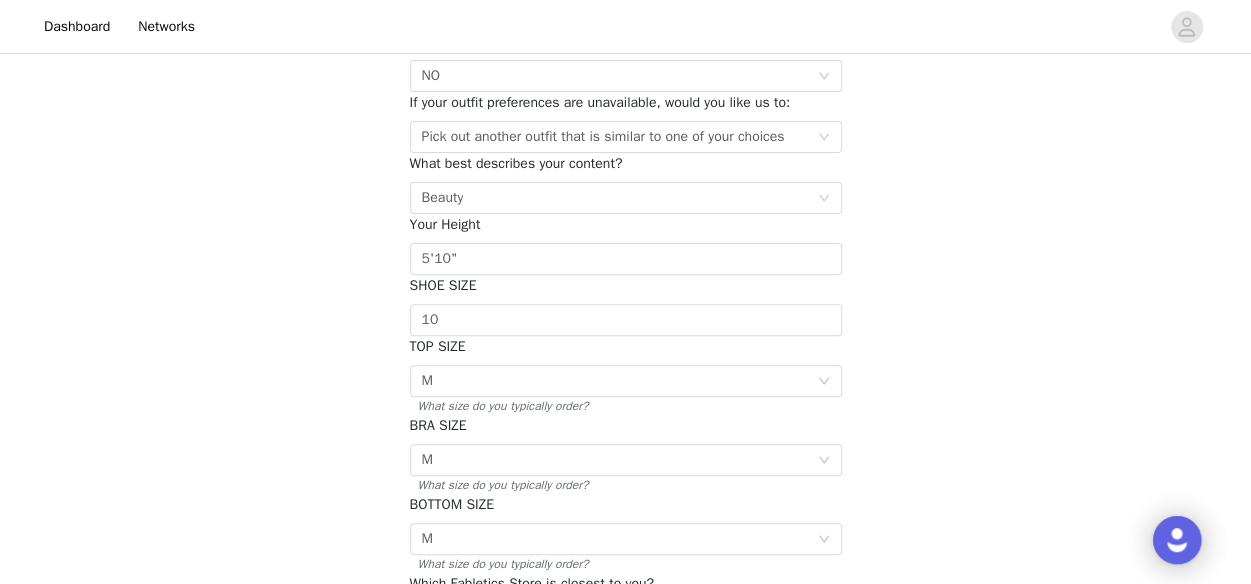 click on "What best describes your content?" at bounding box center (626, 163) 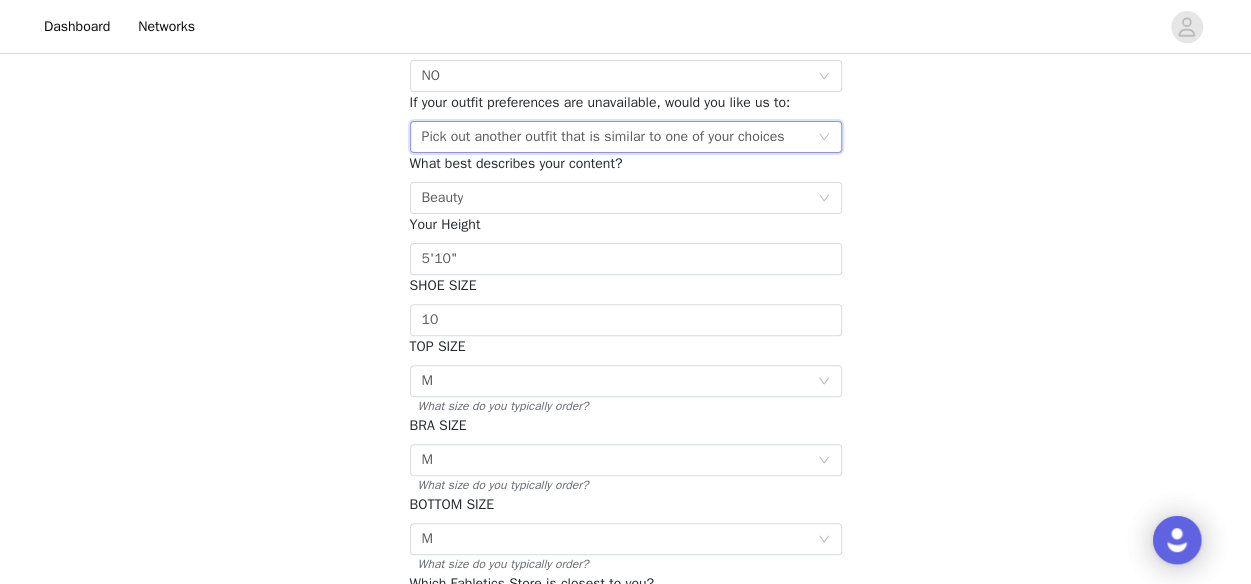 click on "Select Pick out another outfit that is similar to one of your choices" at bounding box center (626, 137) 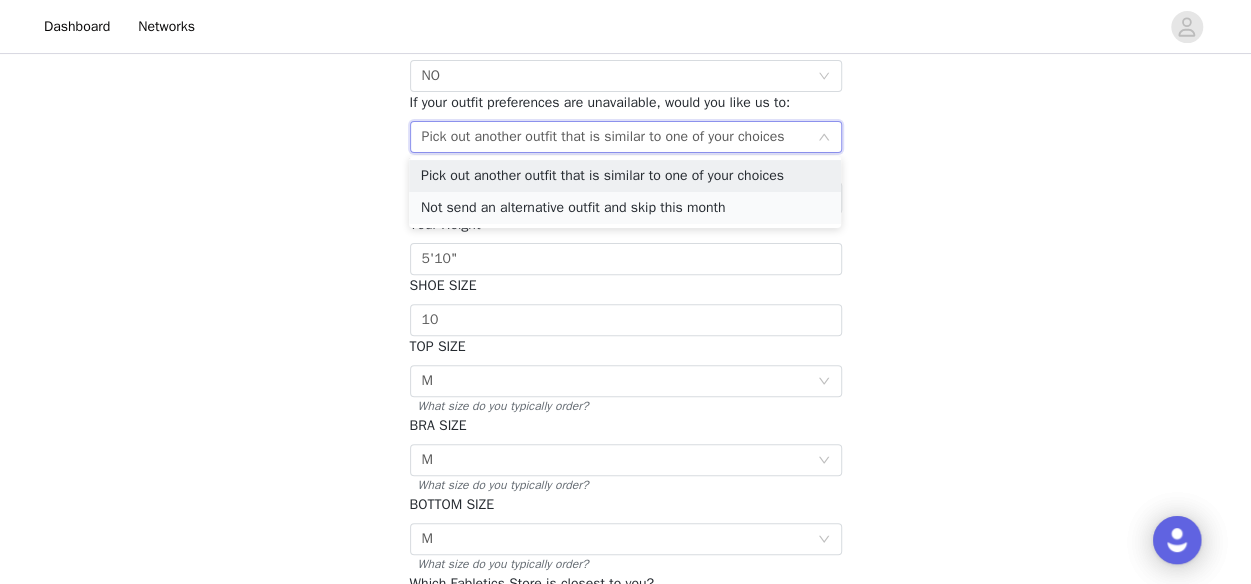 click on "Not send an alternative outfit and skip this month" at bounding box center [625, 208] 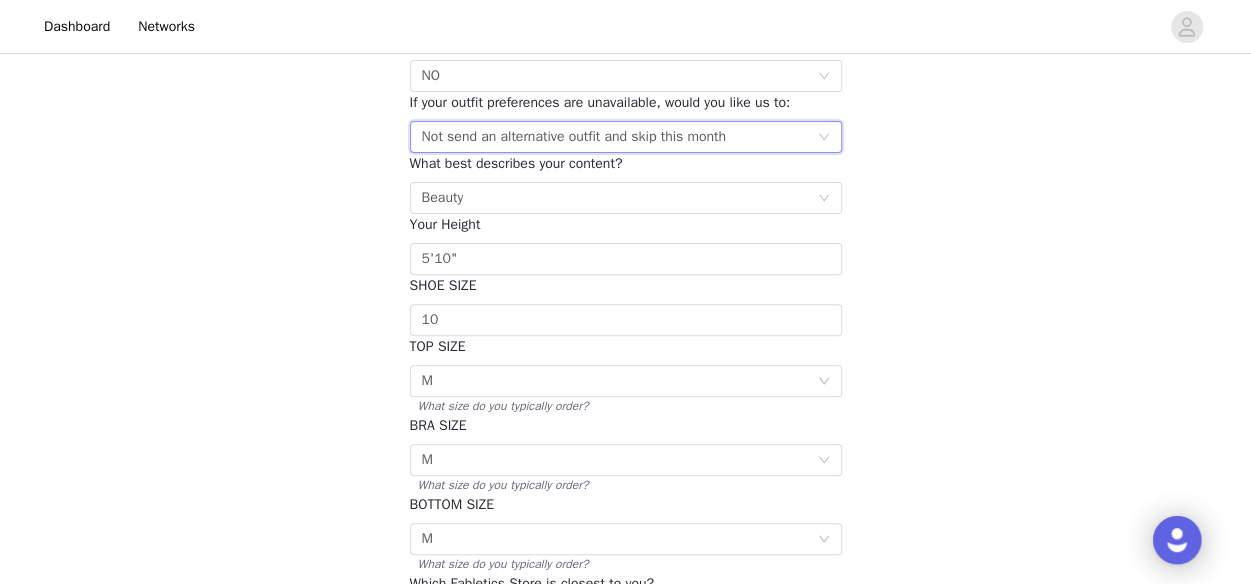 click on "STEP 5 OF 7
Additional Information
Please fill in the information below   Required   Are you a Fabletics VIP member?     Select NO   If your outfit preferences are unavailable, would you like us to:     Select Not send an alternative outfit and skip this month   What best describes your content?     Select Beauty   Your Height     5'10"   SHOE SIZE     10   TOP SIZE     Select M   What size do you typically order? BRA SIZE     Select M   What size do you typically order? BOTTOM SIZE     Select M   What size do you typically order? Which Fabletics Store is closest to you?     Select There is not currently a store near me   We'd love to keep you up-to date on in-store events! If you have several stores nearby, please choose the one you visit most often." at bounding box center (625, 295) 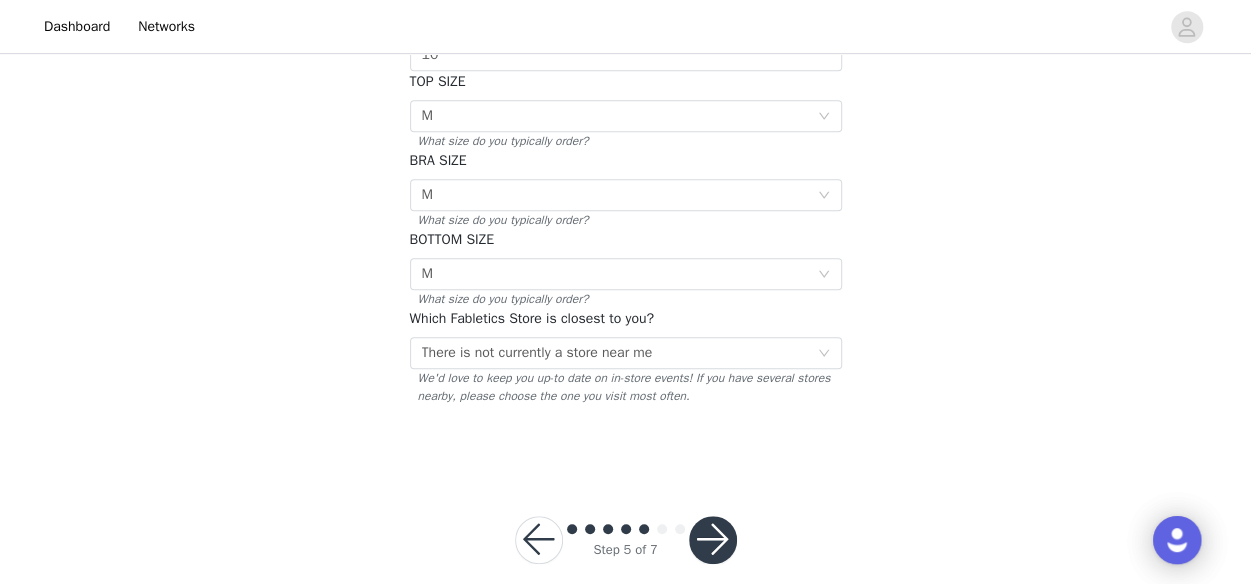 scroll, scrollTop: 492, scrollLeft: 0, axis: vertical 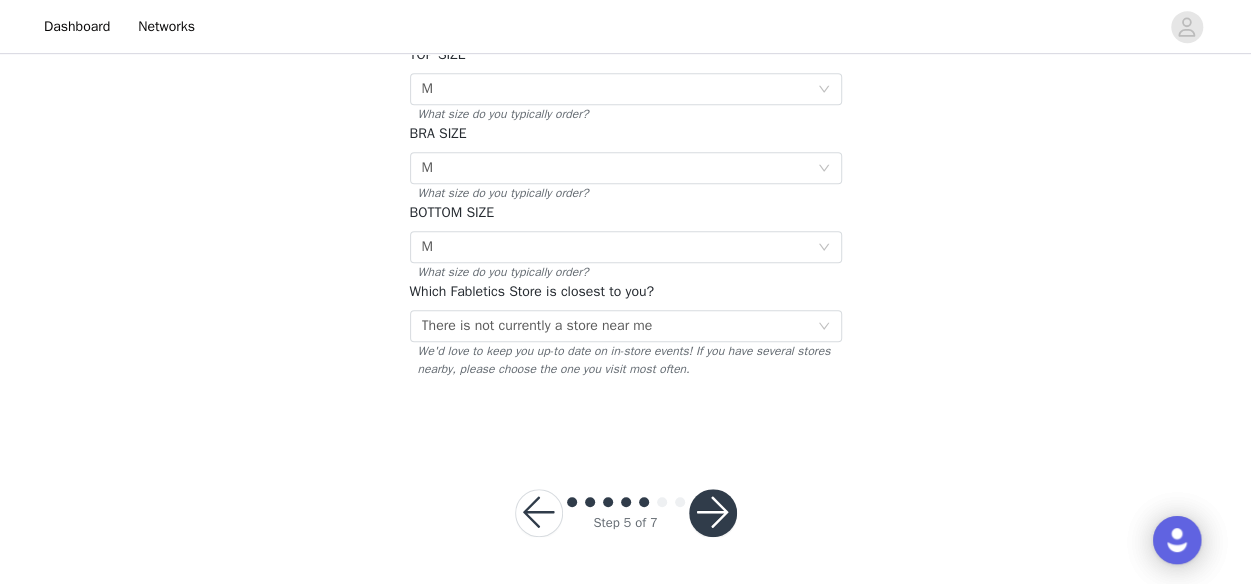 click at bounding box center (713, 513) 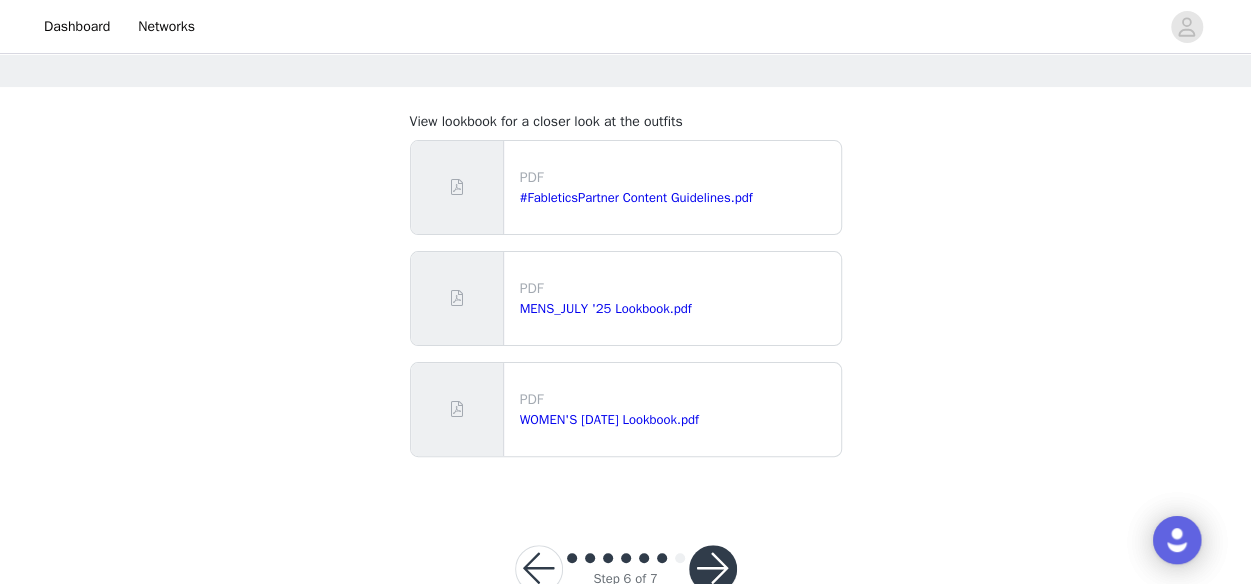 scroll, scrollTop: 129, scrollLeft: 0, axis: vertical 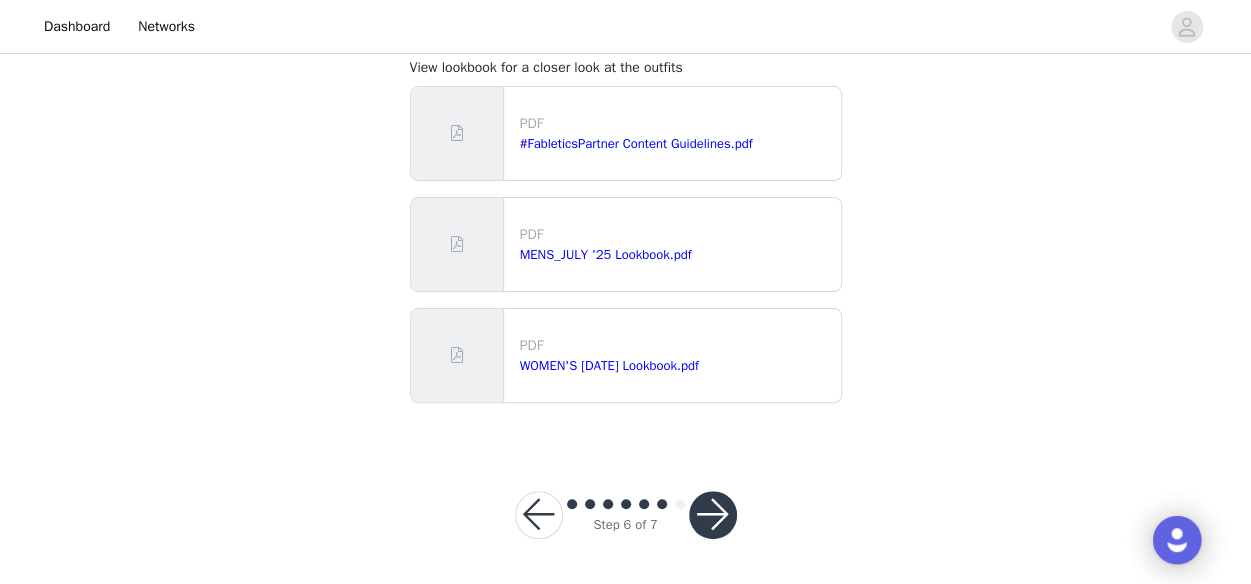 click at bounding box center [713, 515] 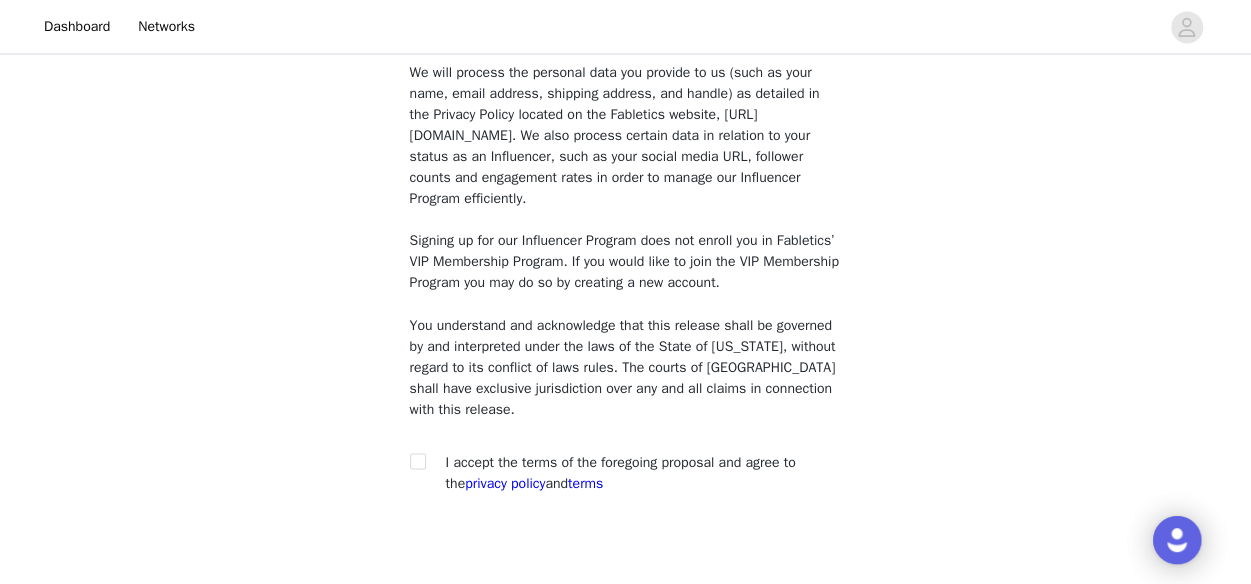 scroll, scrollTop: 1642, scrollLeft: 0, axis: vertical 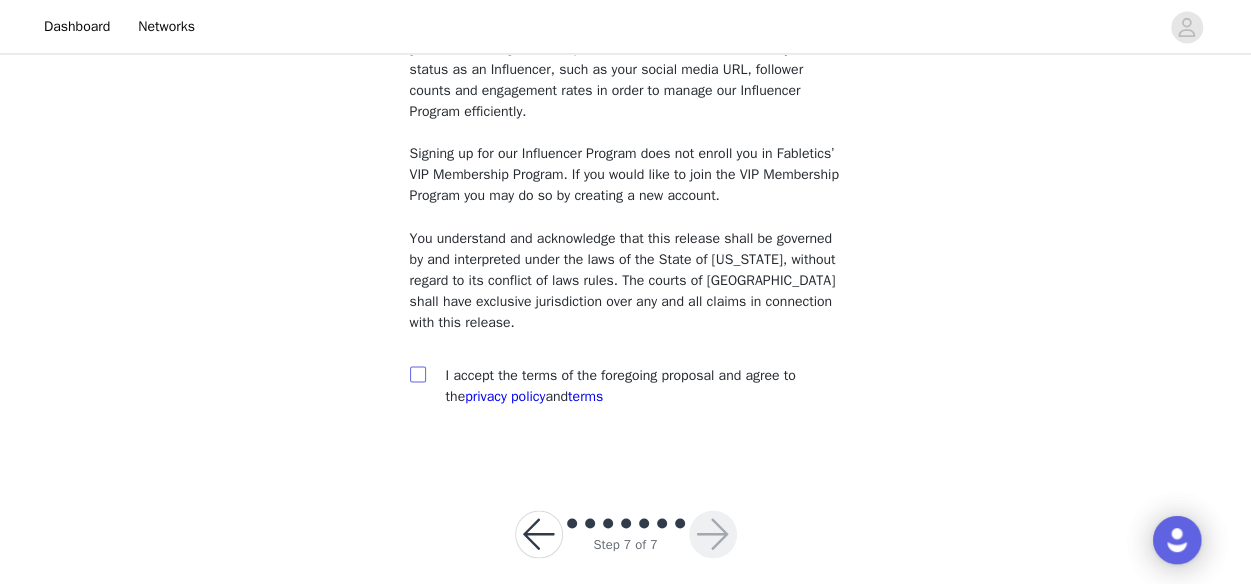 click at bounding box center [417, 373] 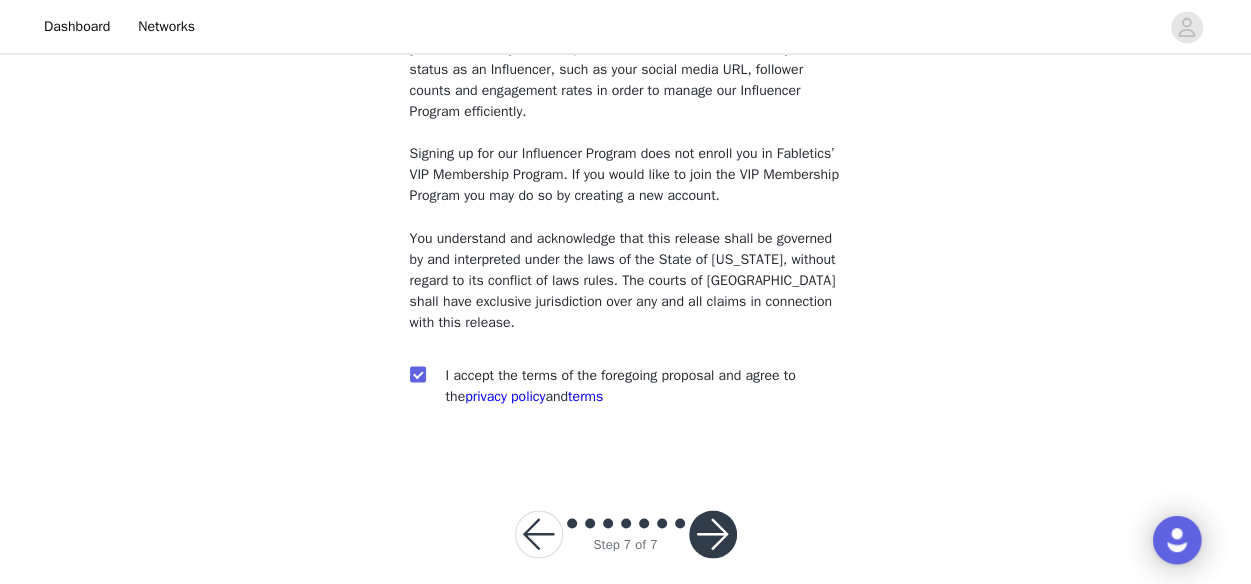 click at bounding box center (713, 534) 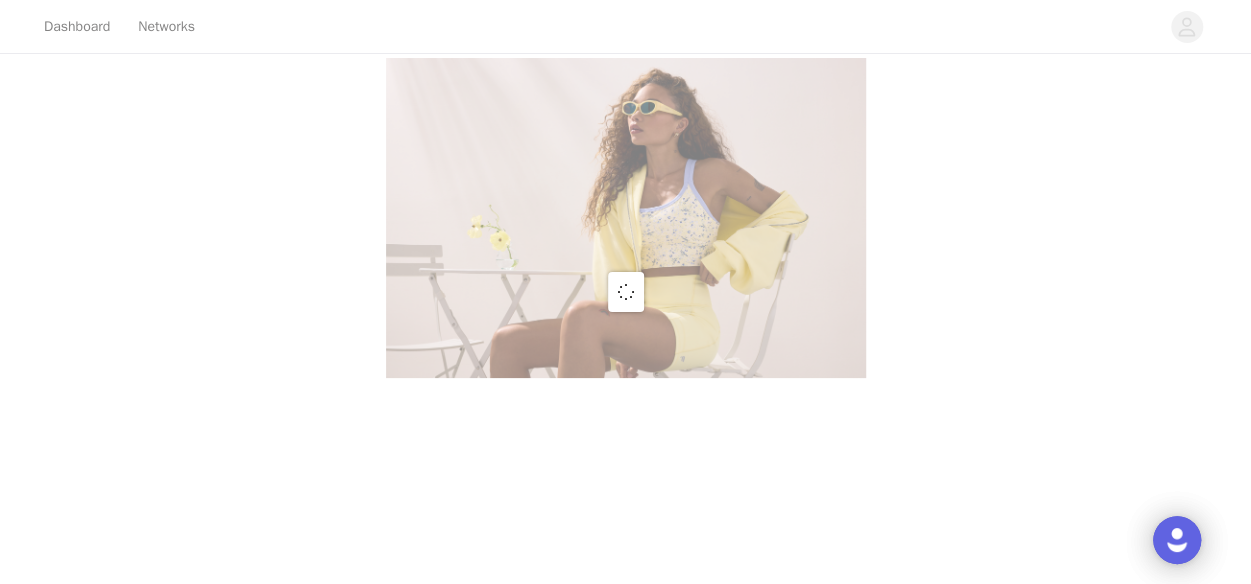 scroll, scrollTop: 0, scrollLeft: 0, axis: both 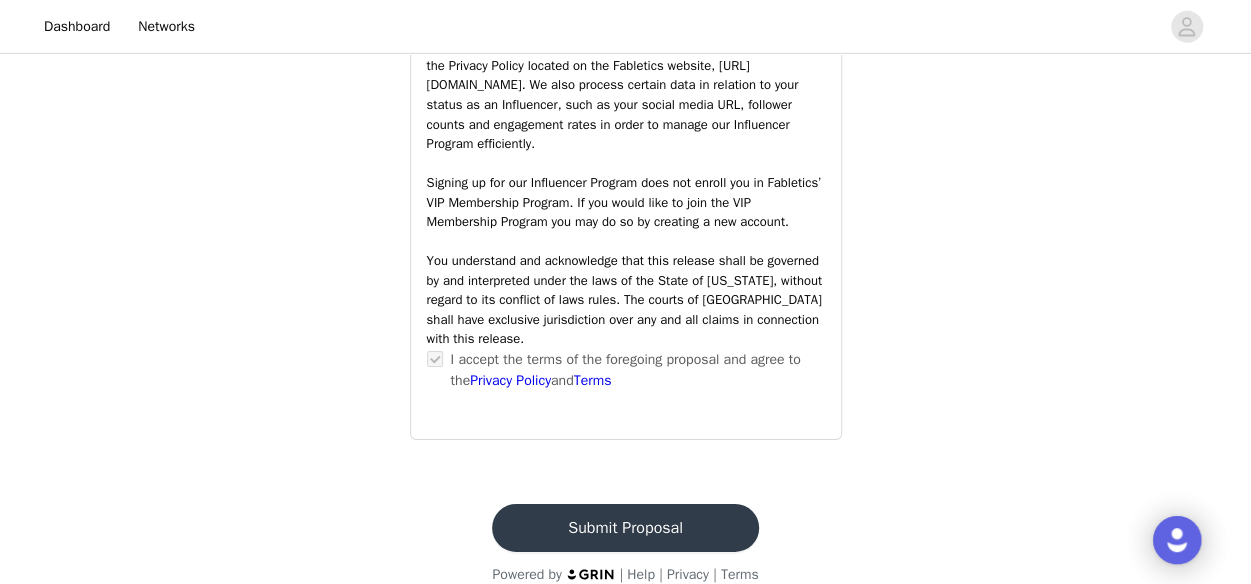 click on "Submit Proposal" at bounding box center [625, 528] 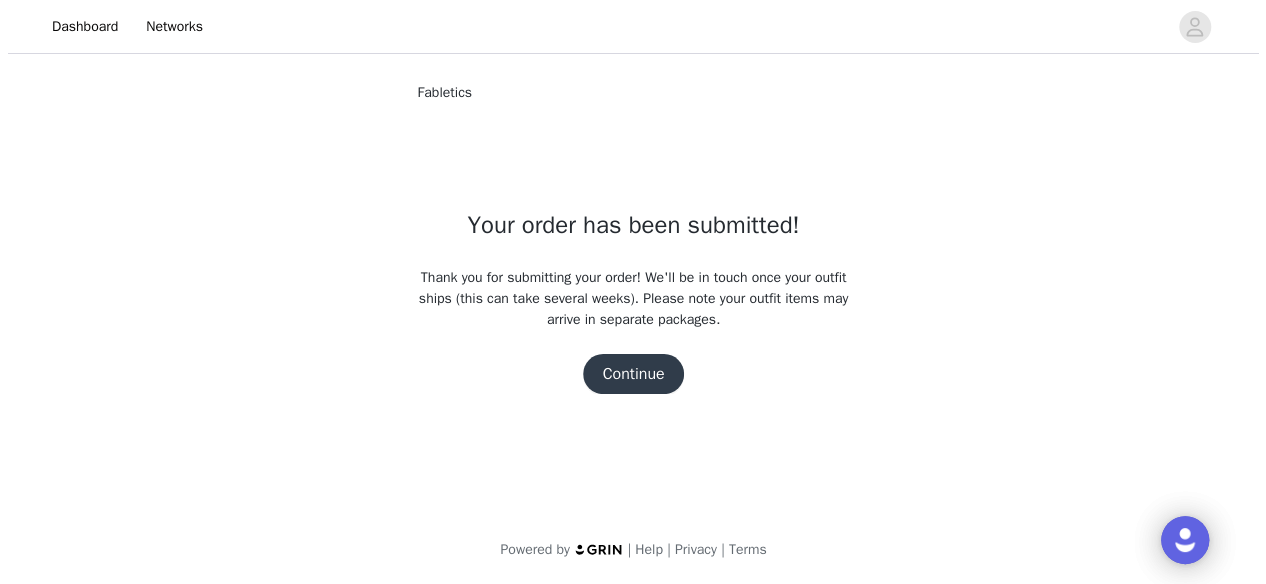scroll, scrollTop: 0, scrollLeft: 0, axis: both 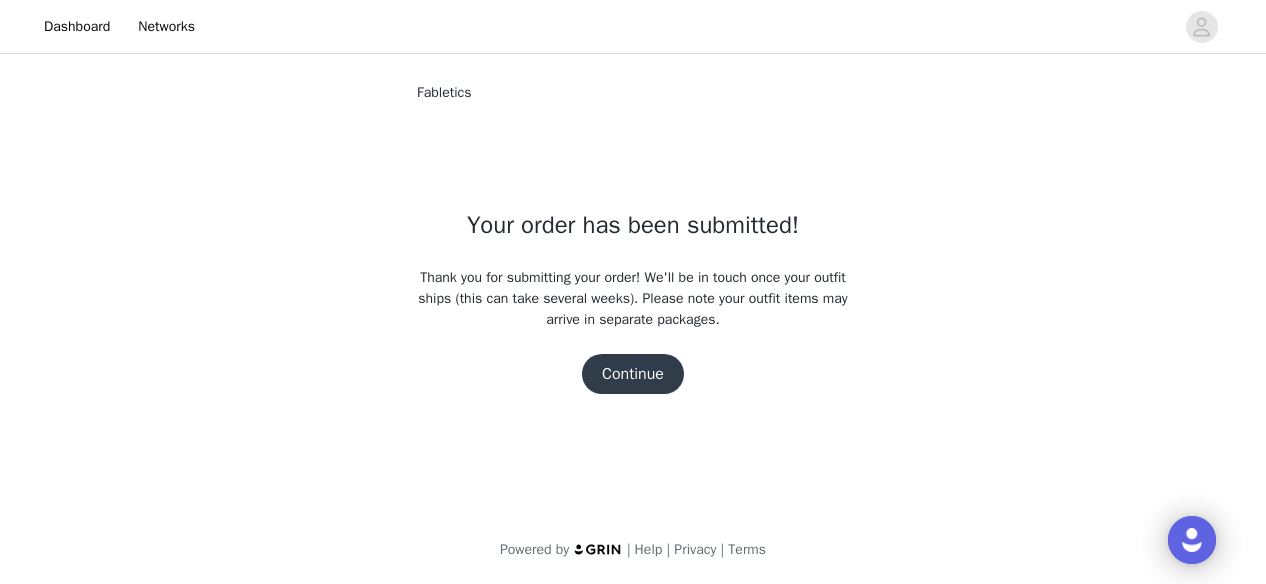 click on "Continue" at bounding box center [633, 374] 